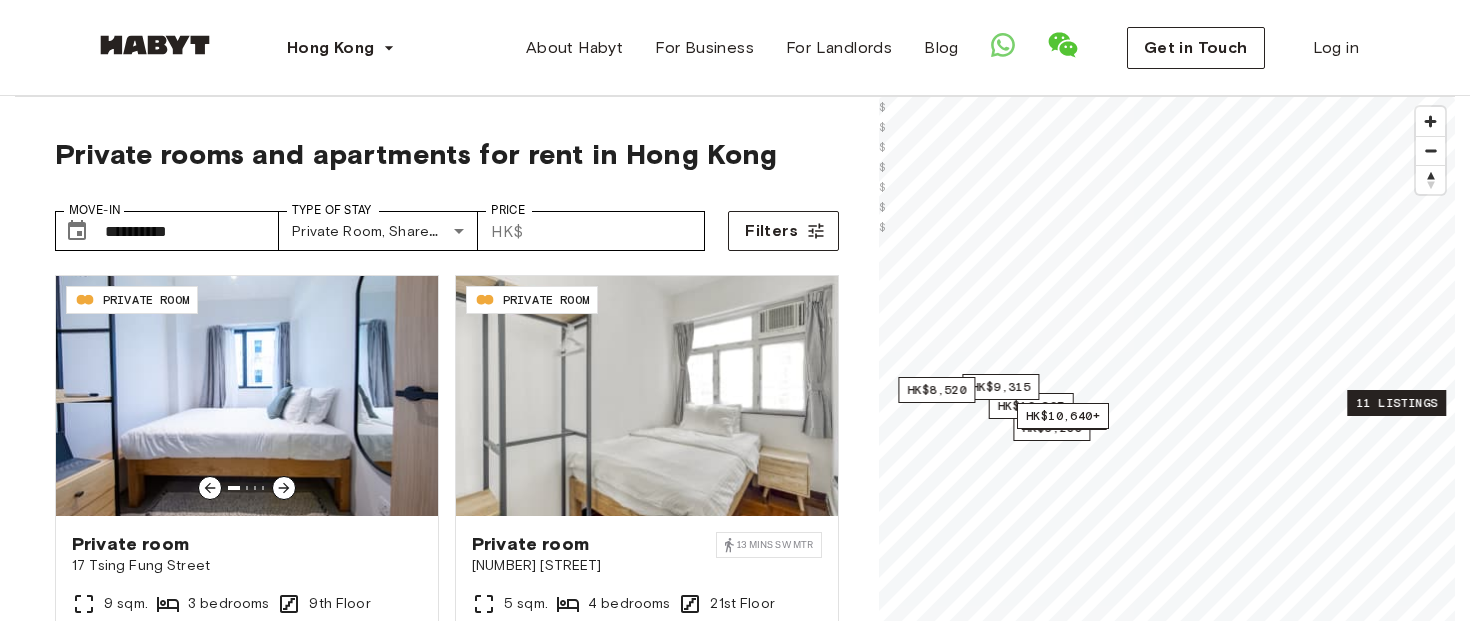 scroll, scrollTop: 0, scrollLeft: 0, axis: both 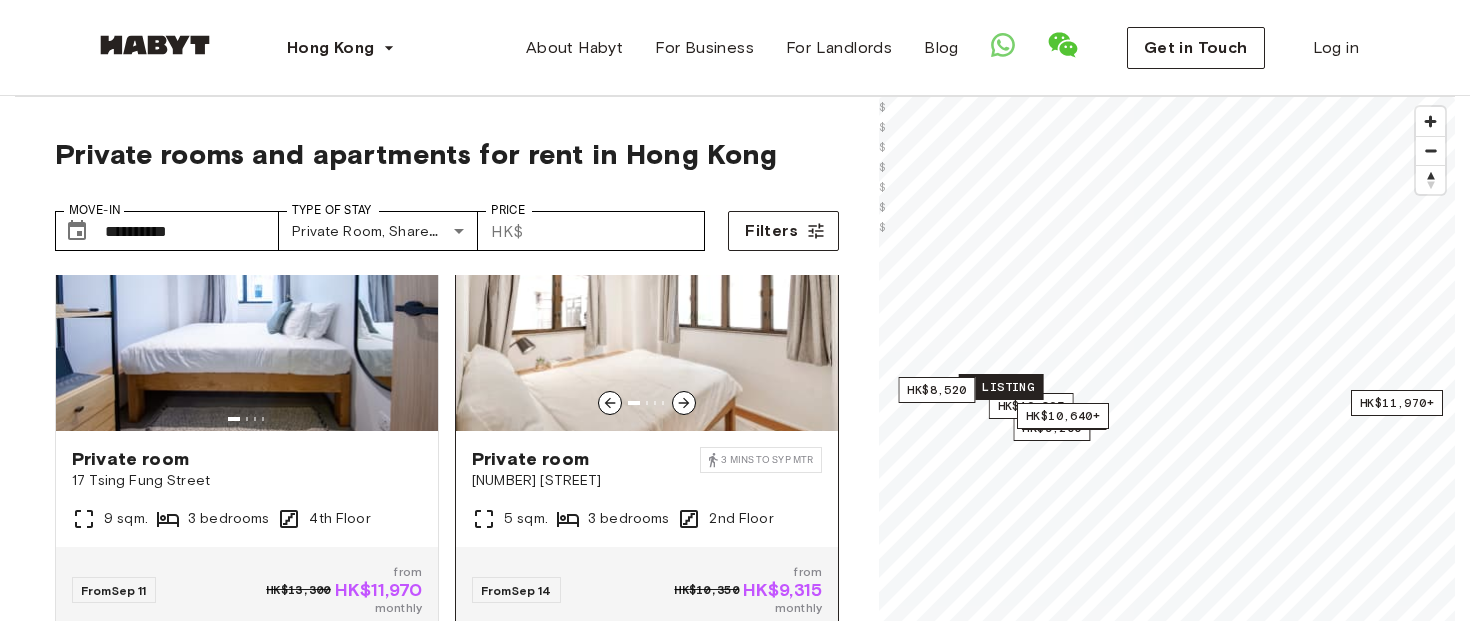 click 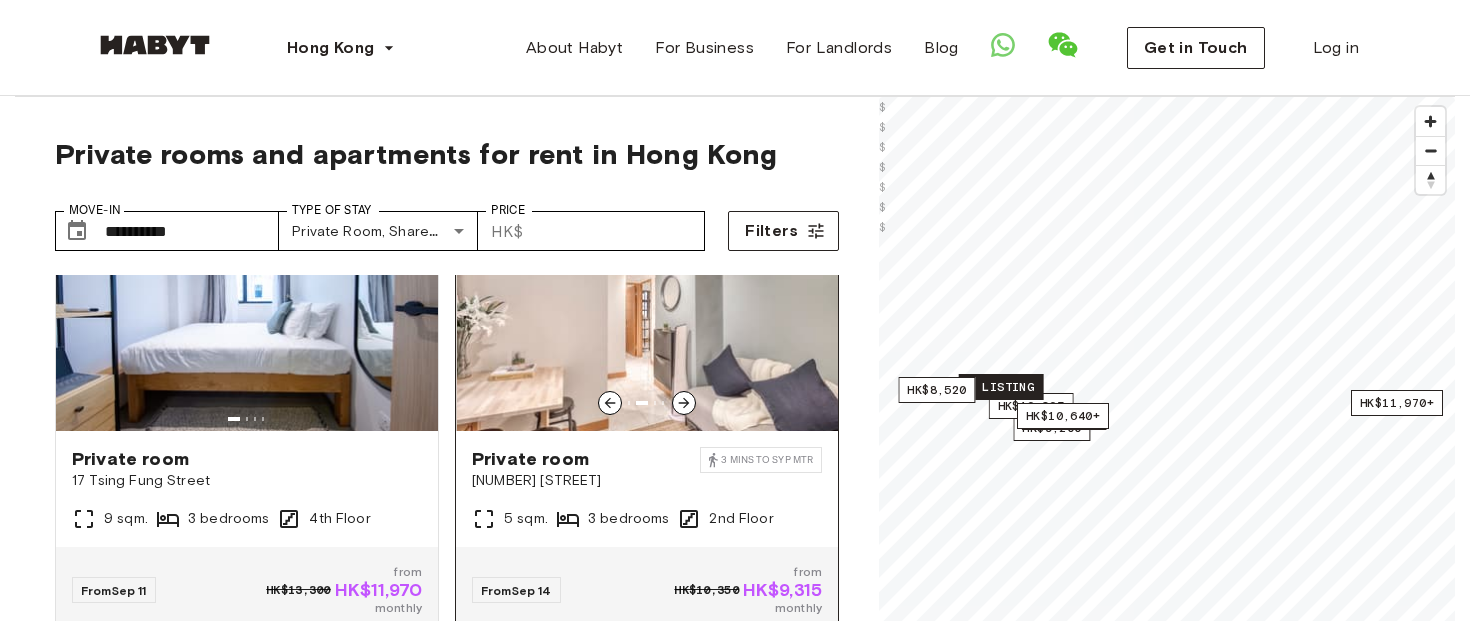 click 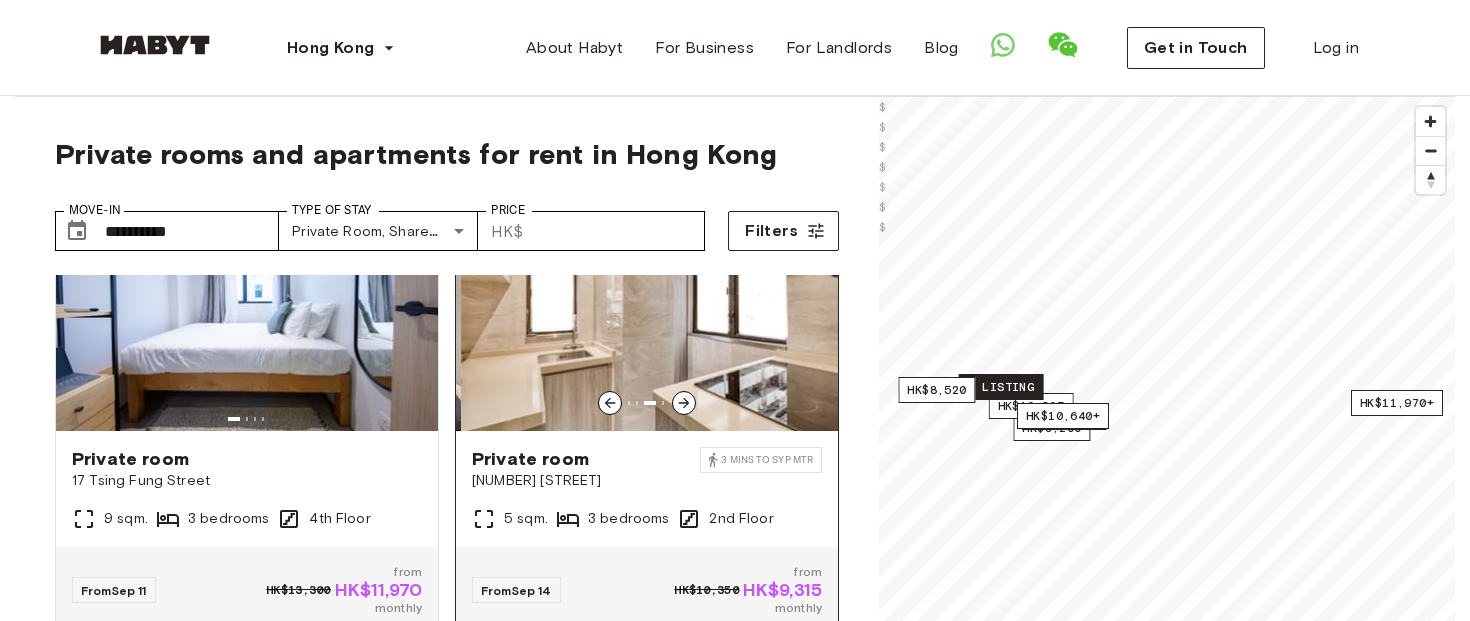 click 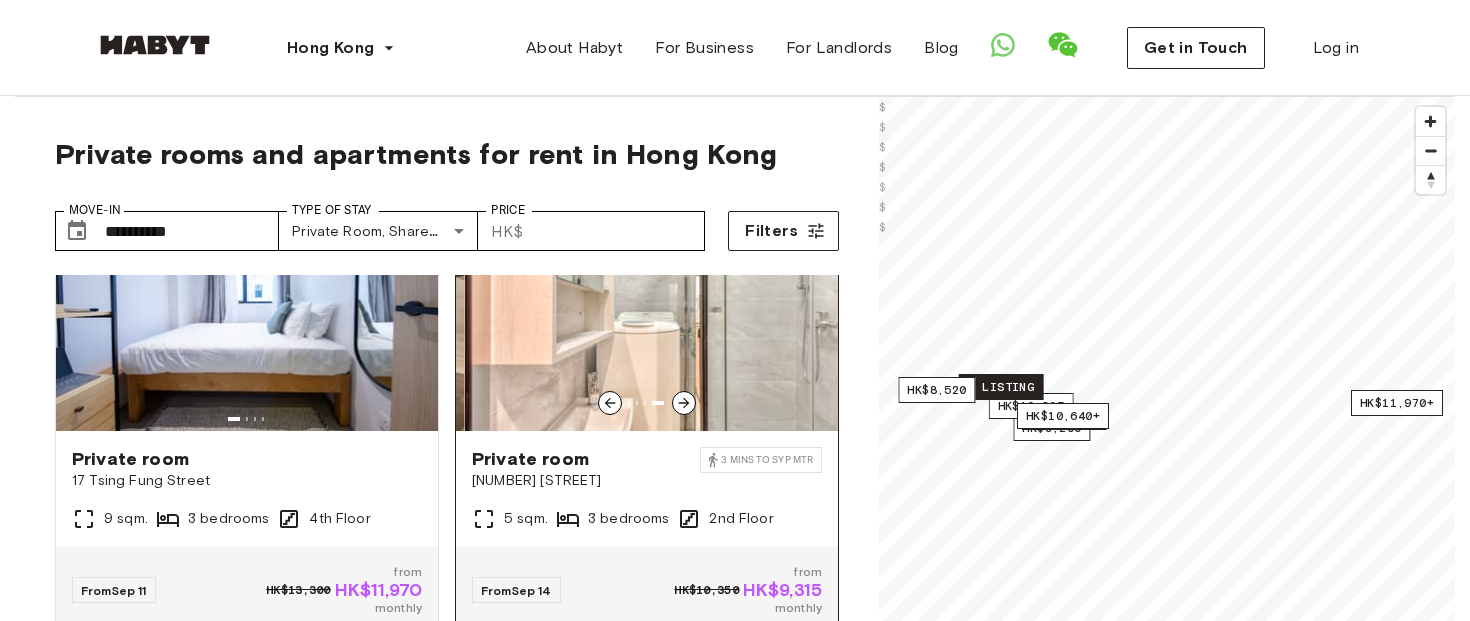 click 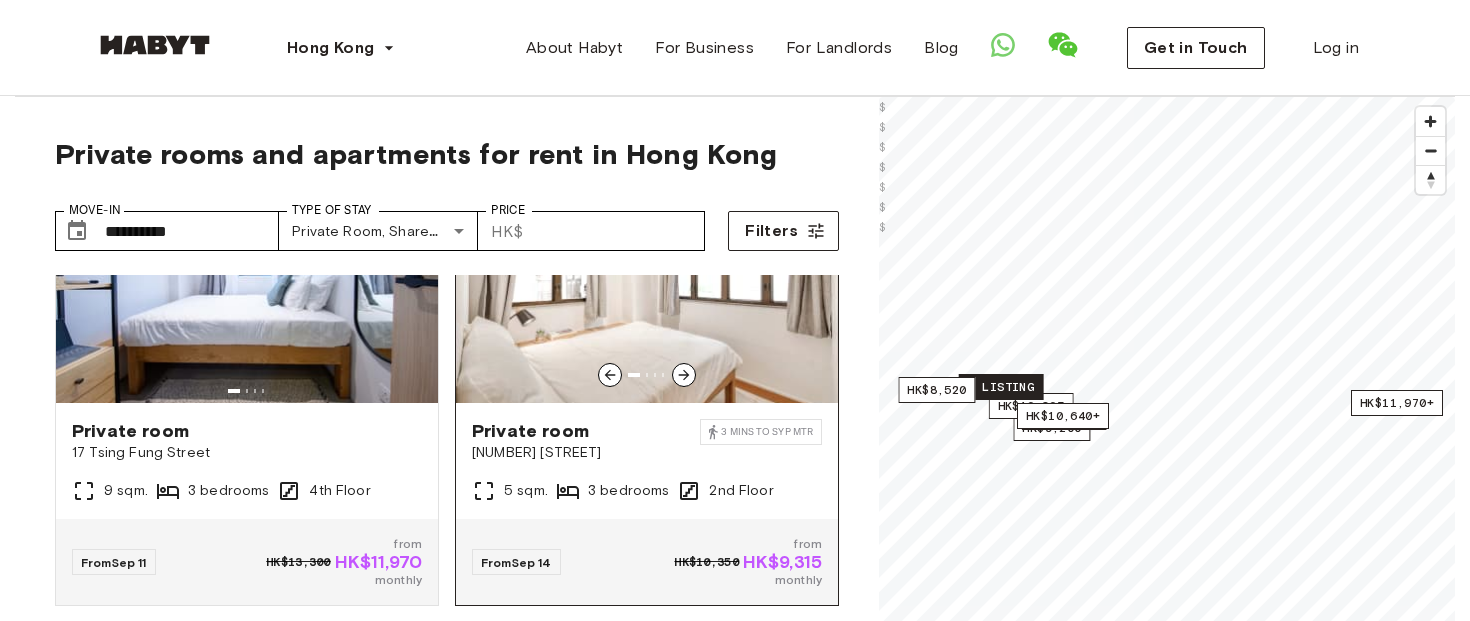 scroll, scrollTop: 1057, scrollLeft: 0, axis: vertical 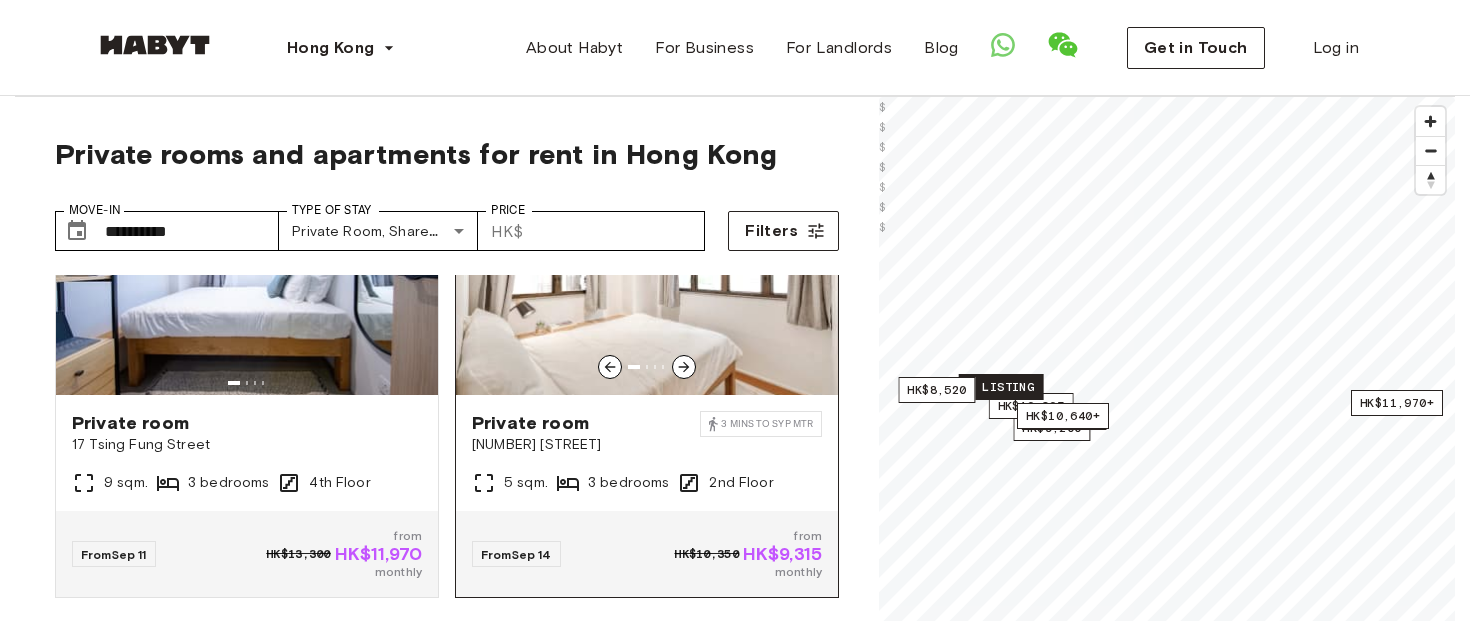 click 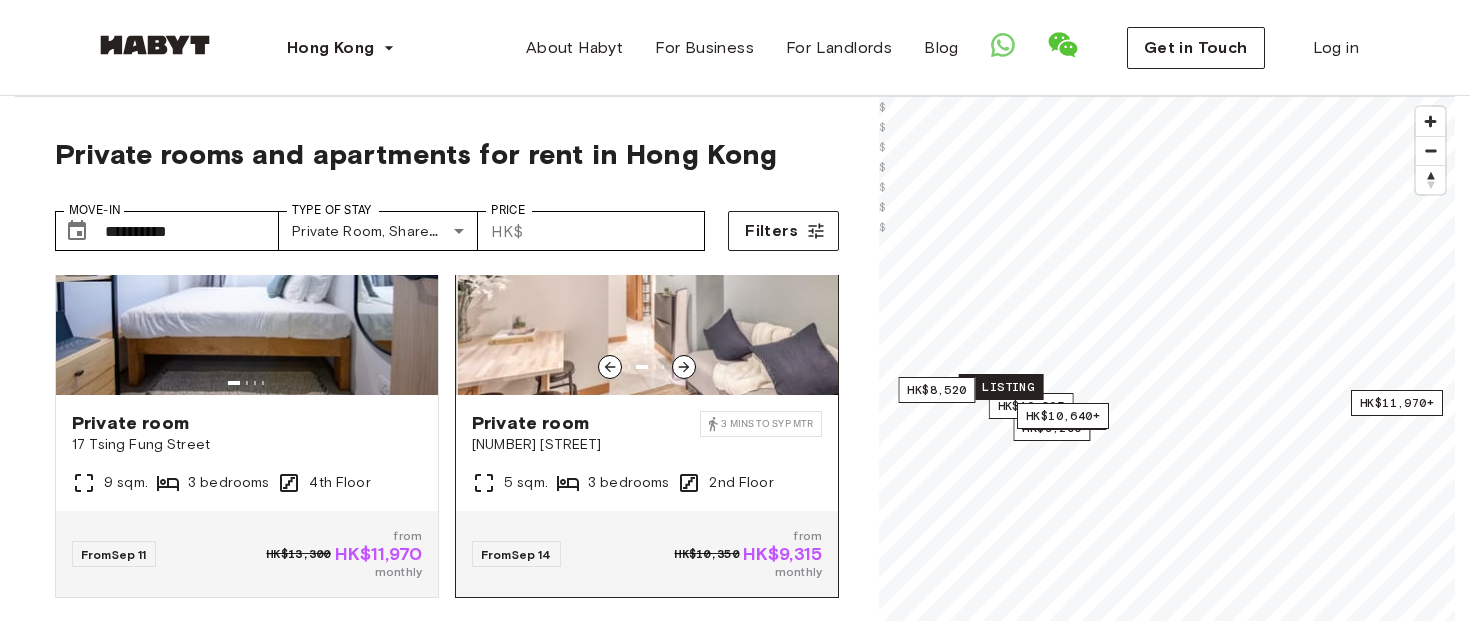 scroll, scrollTop: 995, scrollLeft: 0, axis: vertical 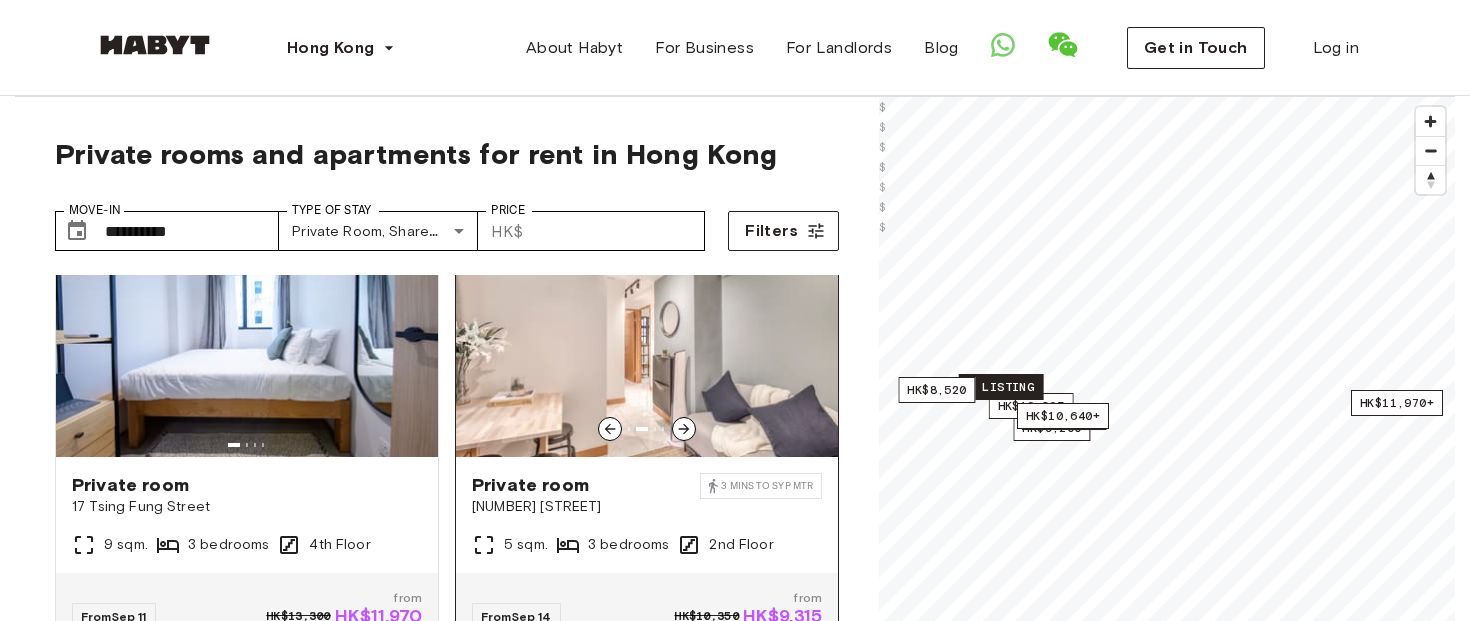 click 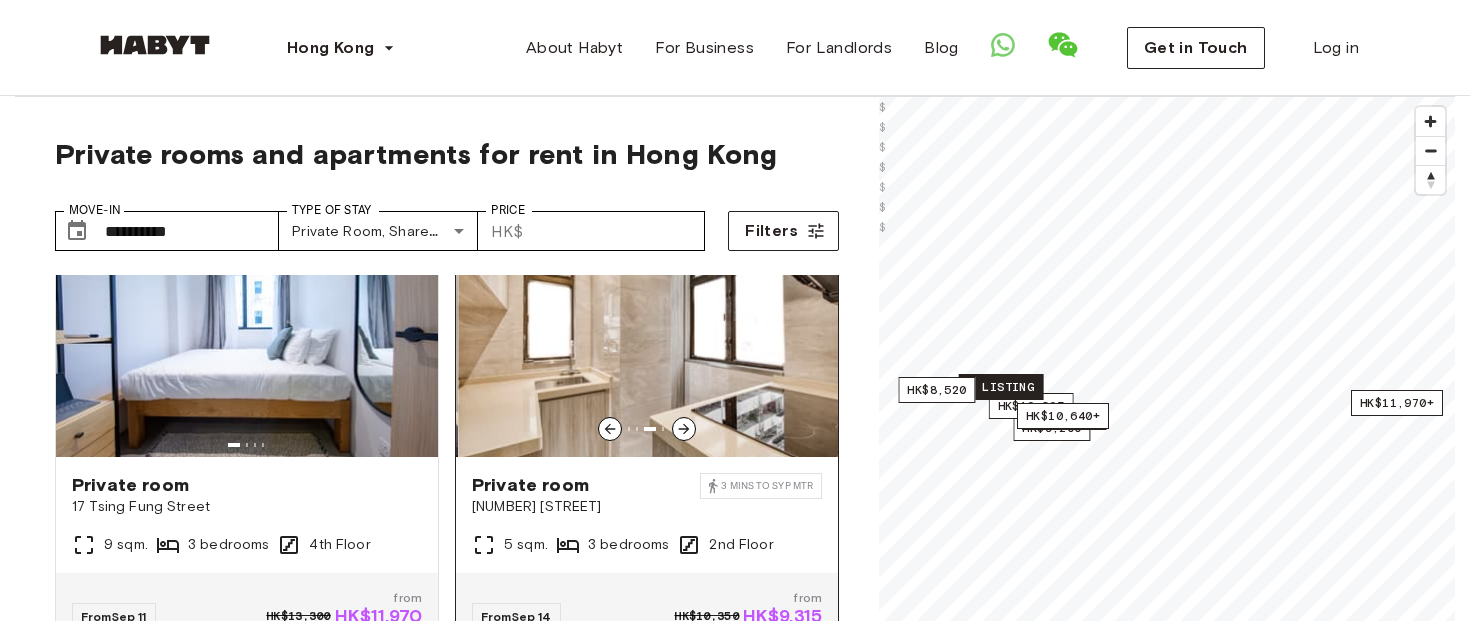 click 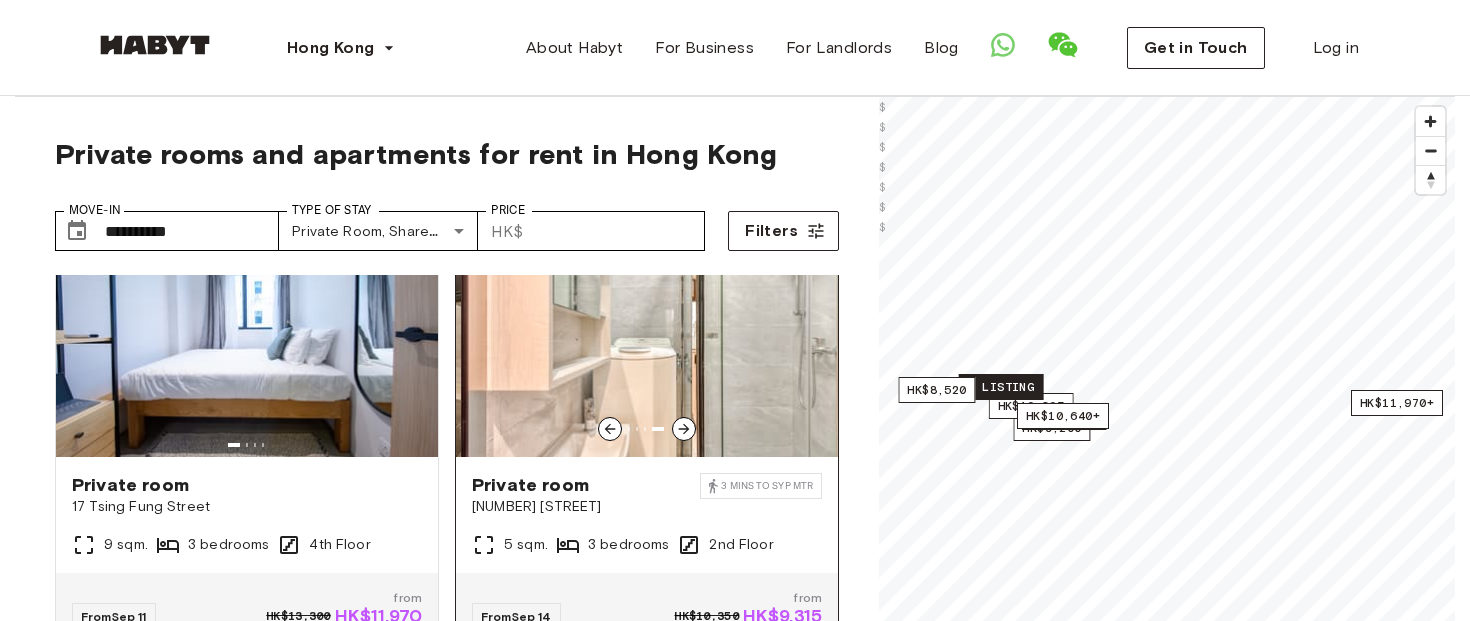 click 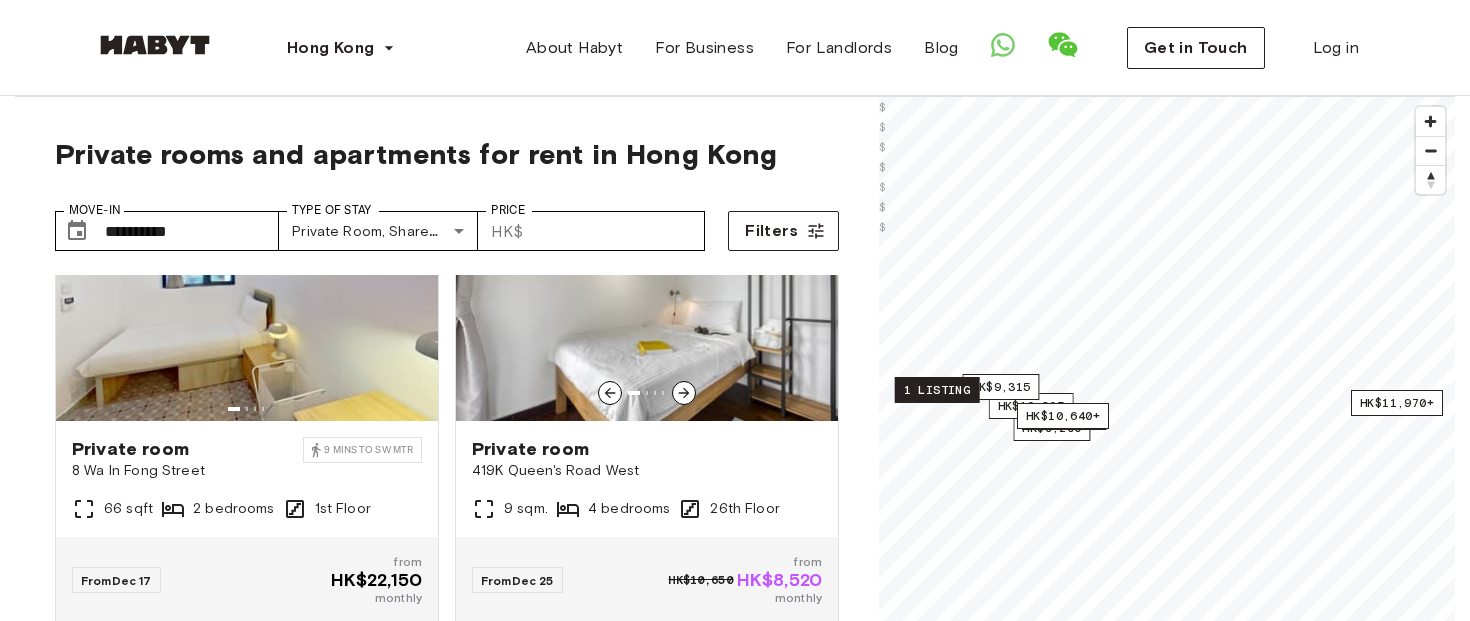 scroll, scrollTop: 1962, scrollLeft: 0, axis: vertical 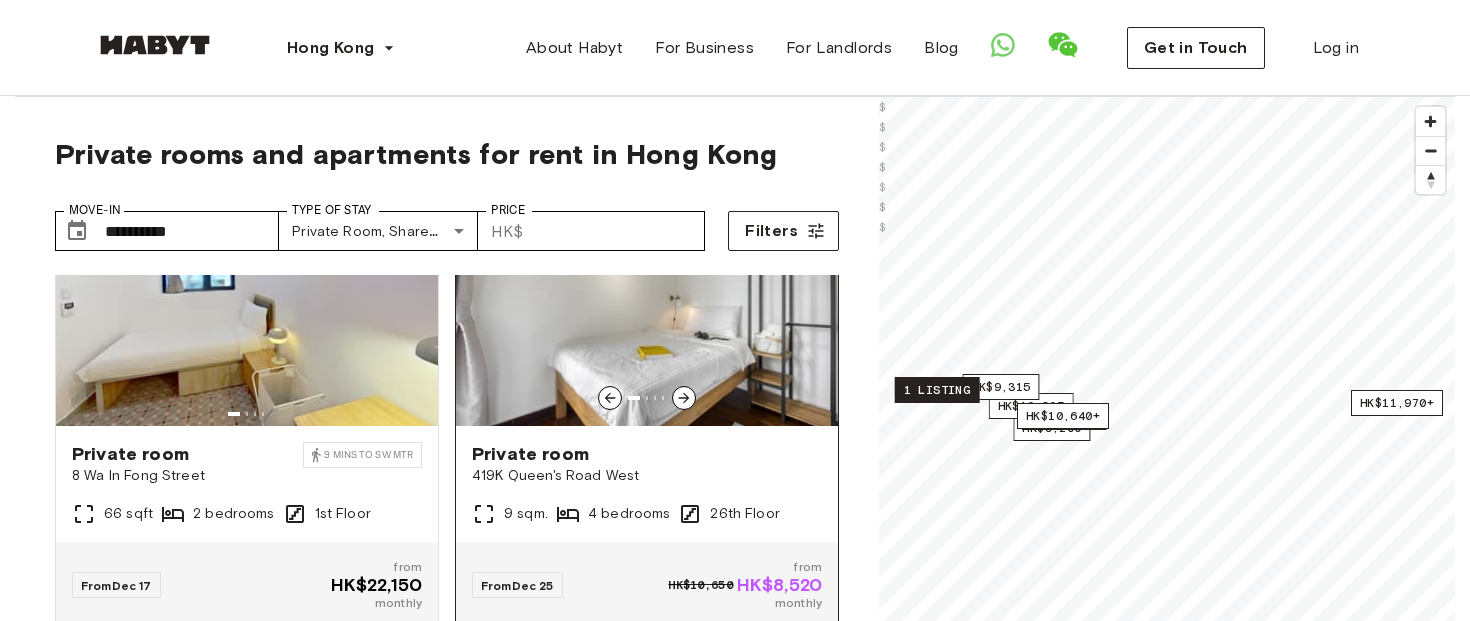 click 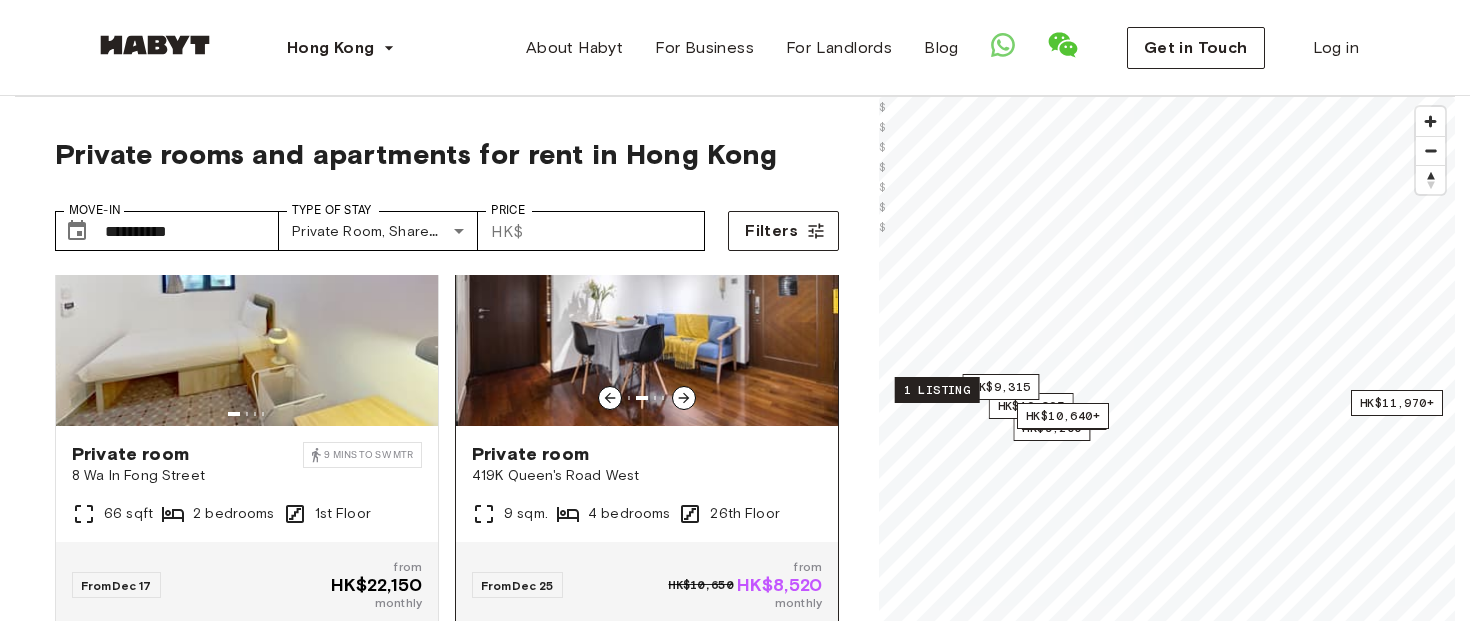 click 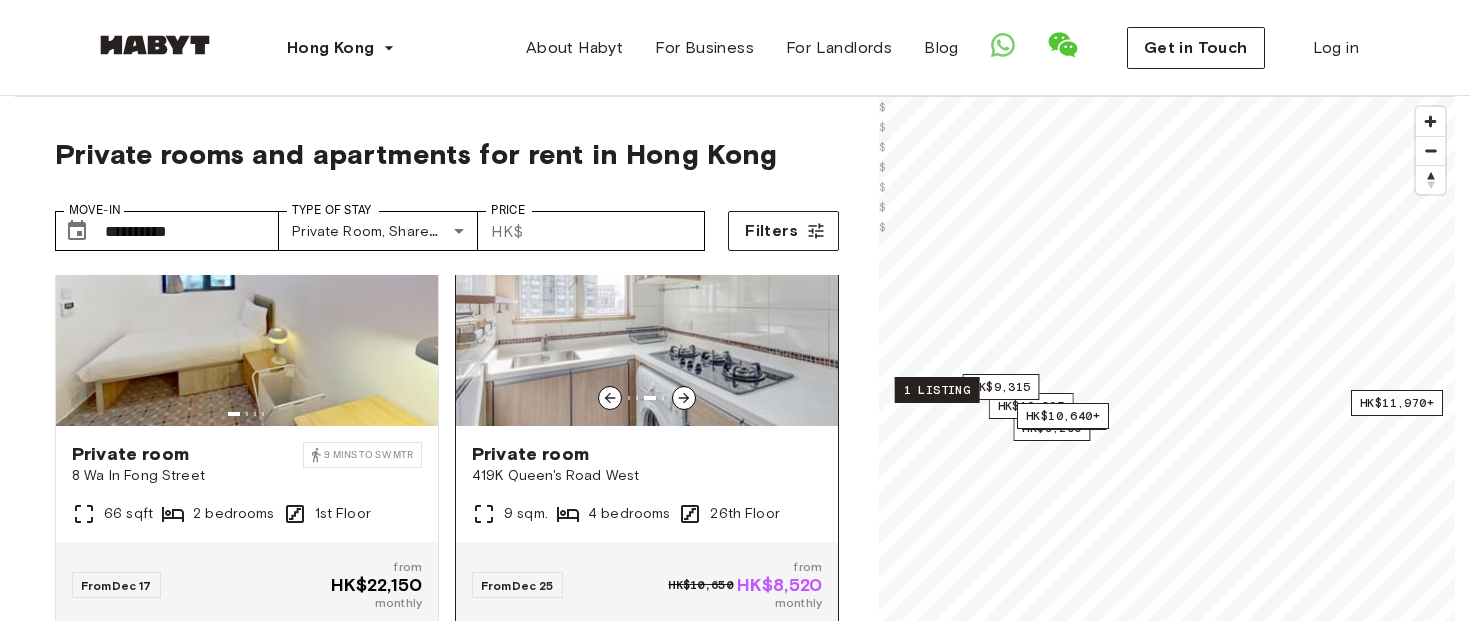 click 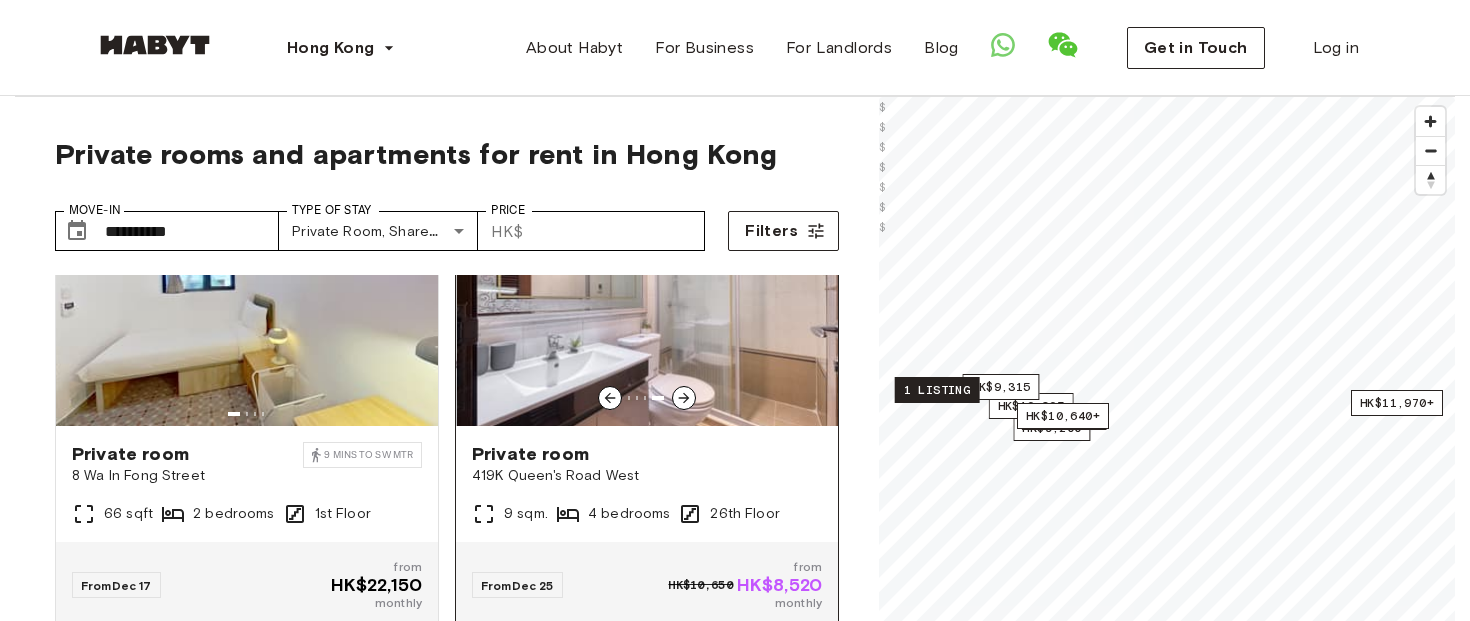 click at bounding box center [684, 398] 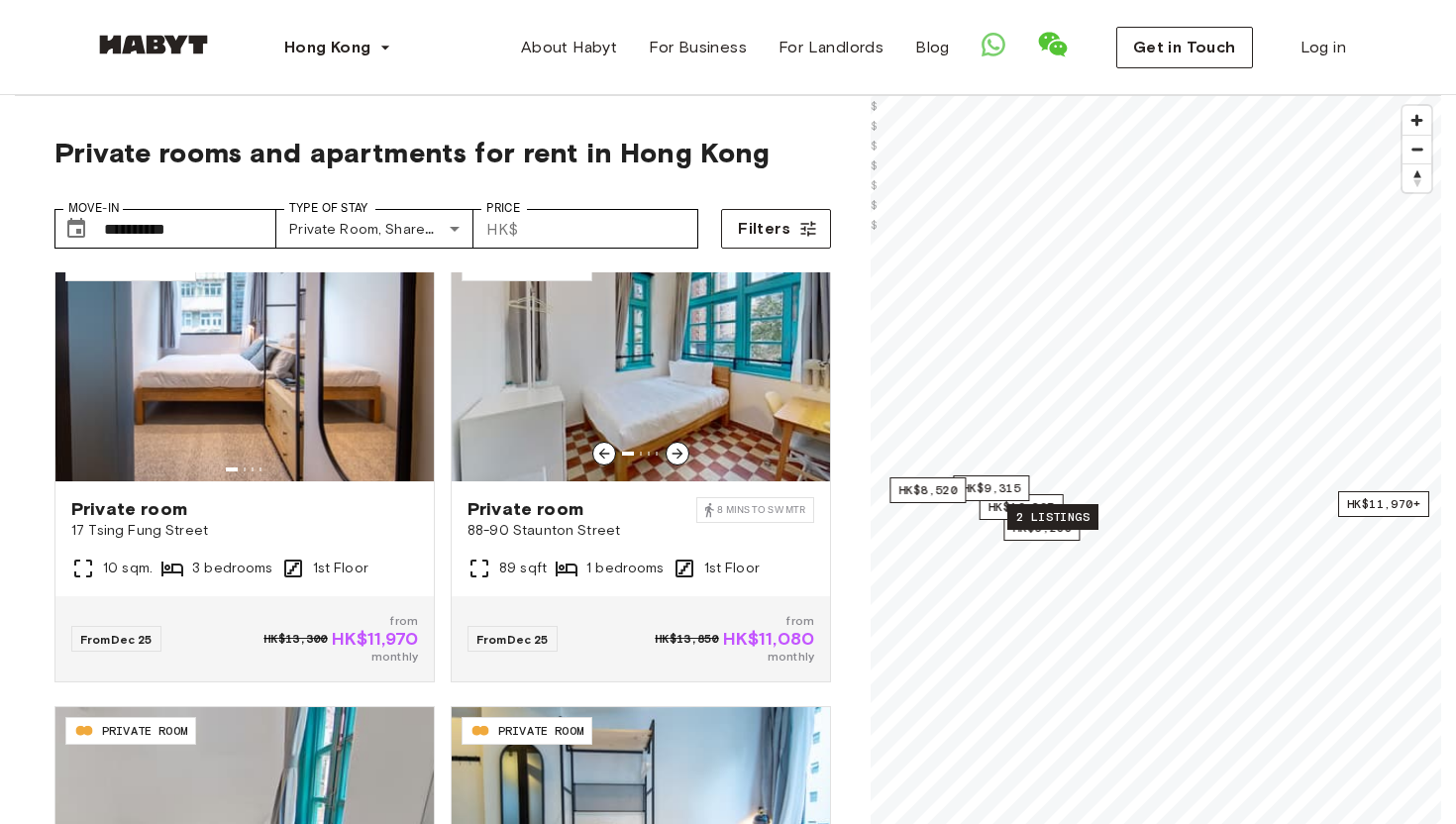 scroll, scrollTop: 2338, scrollLeft: 0, axis: vertical 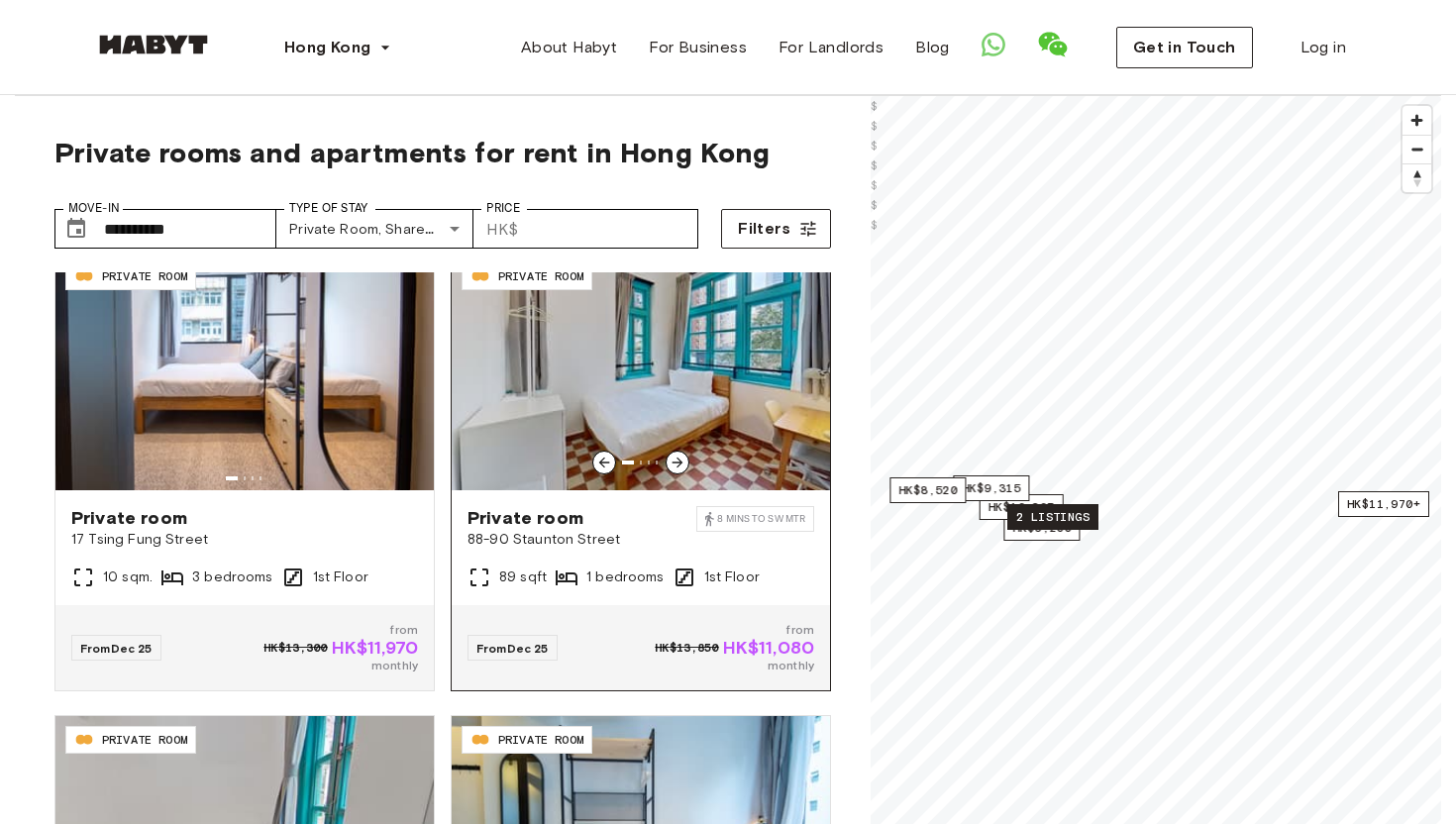 click 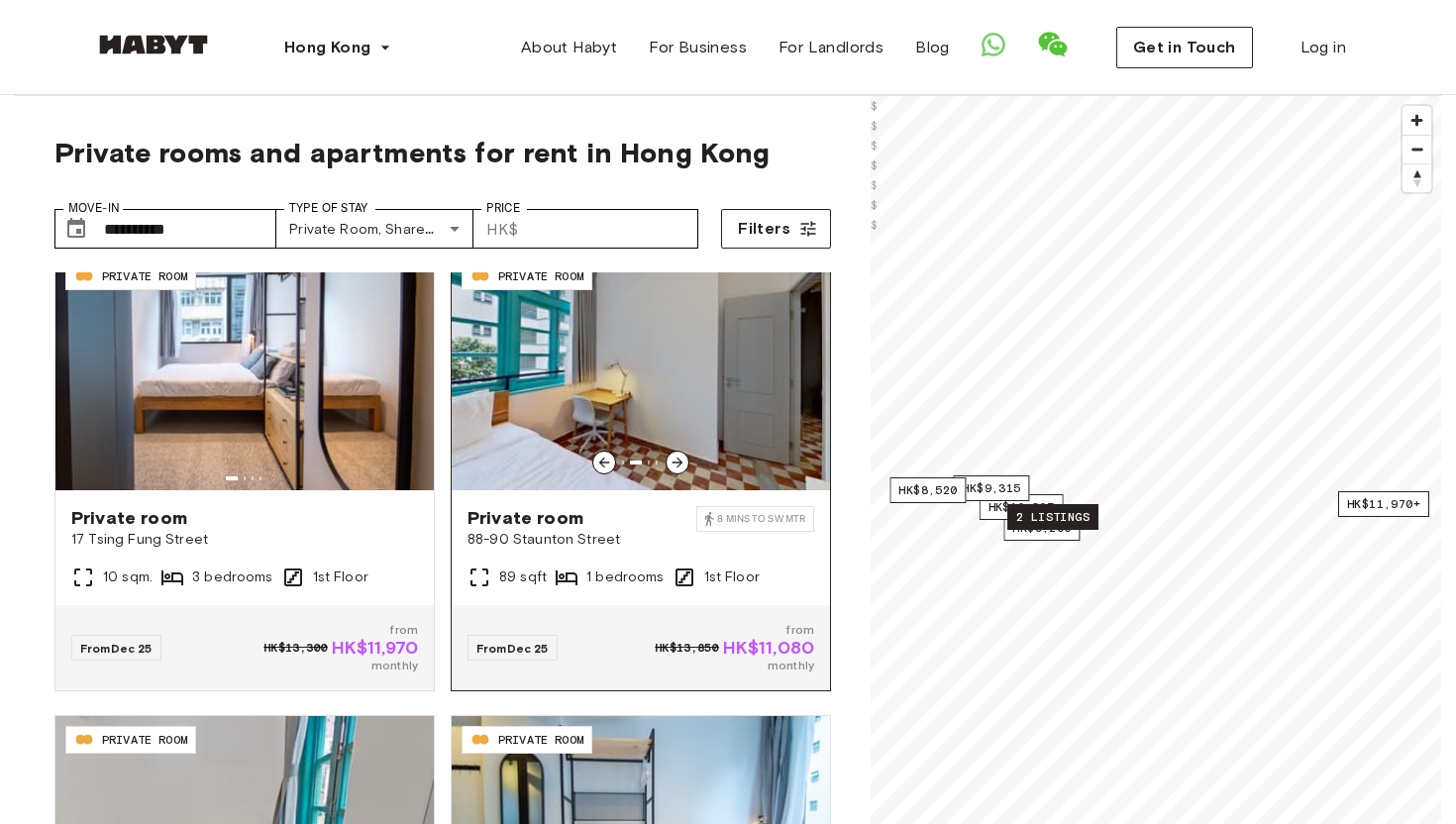 click 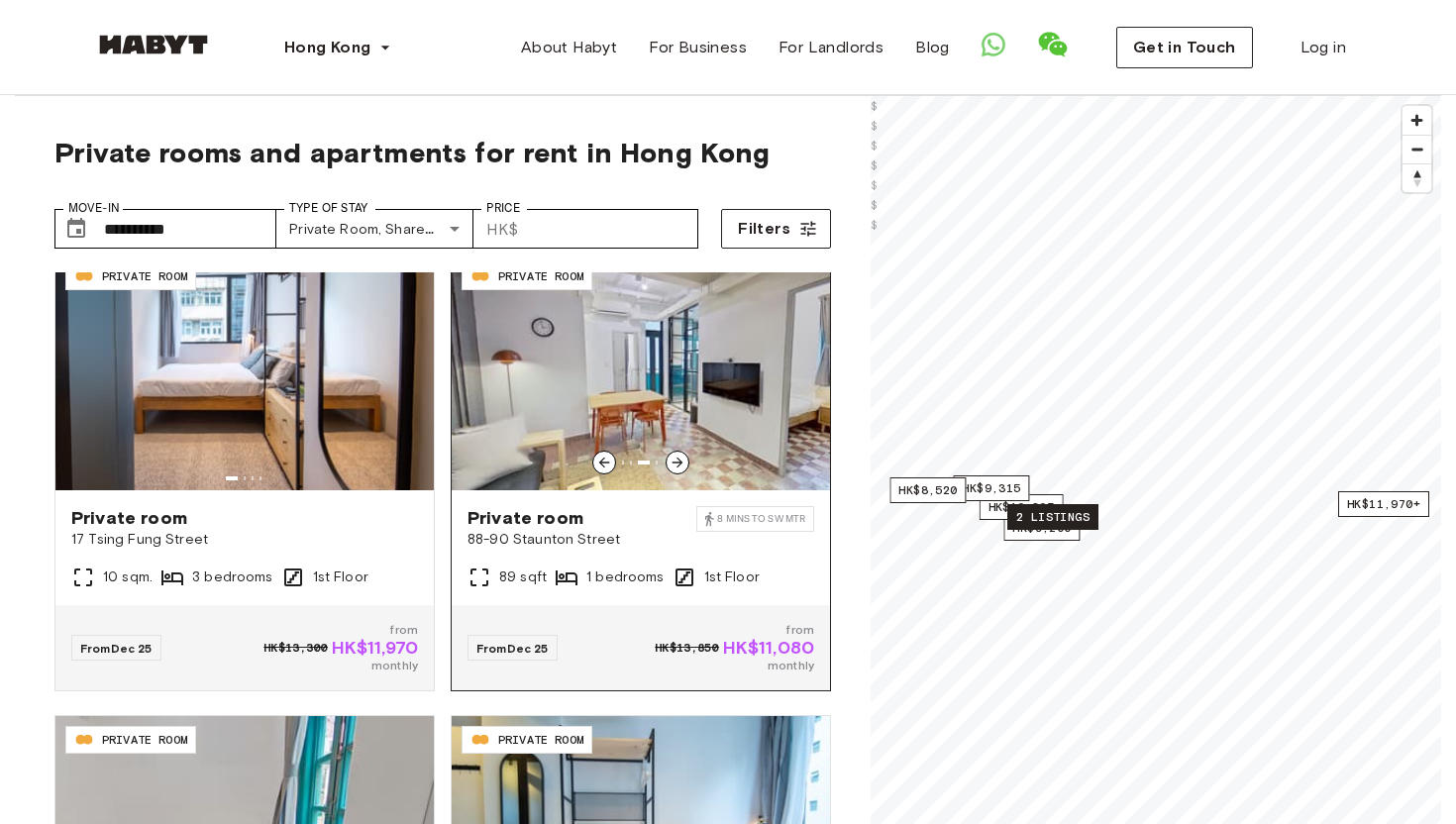 click 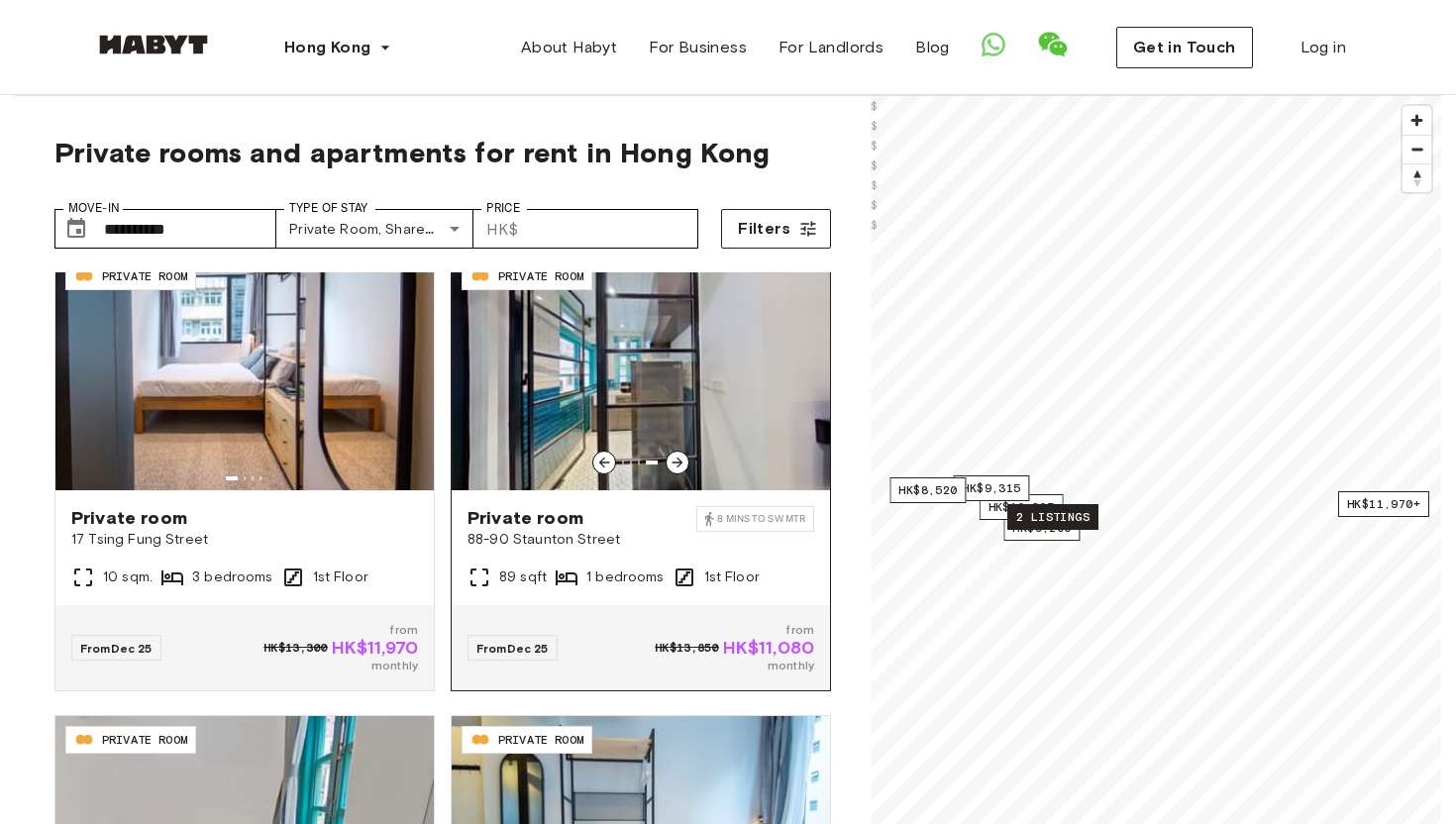 click 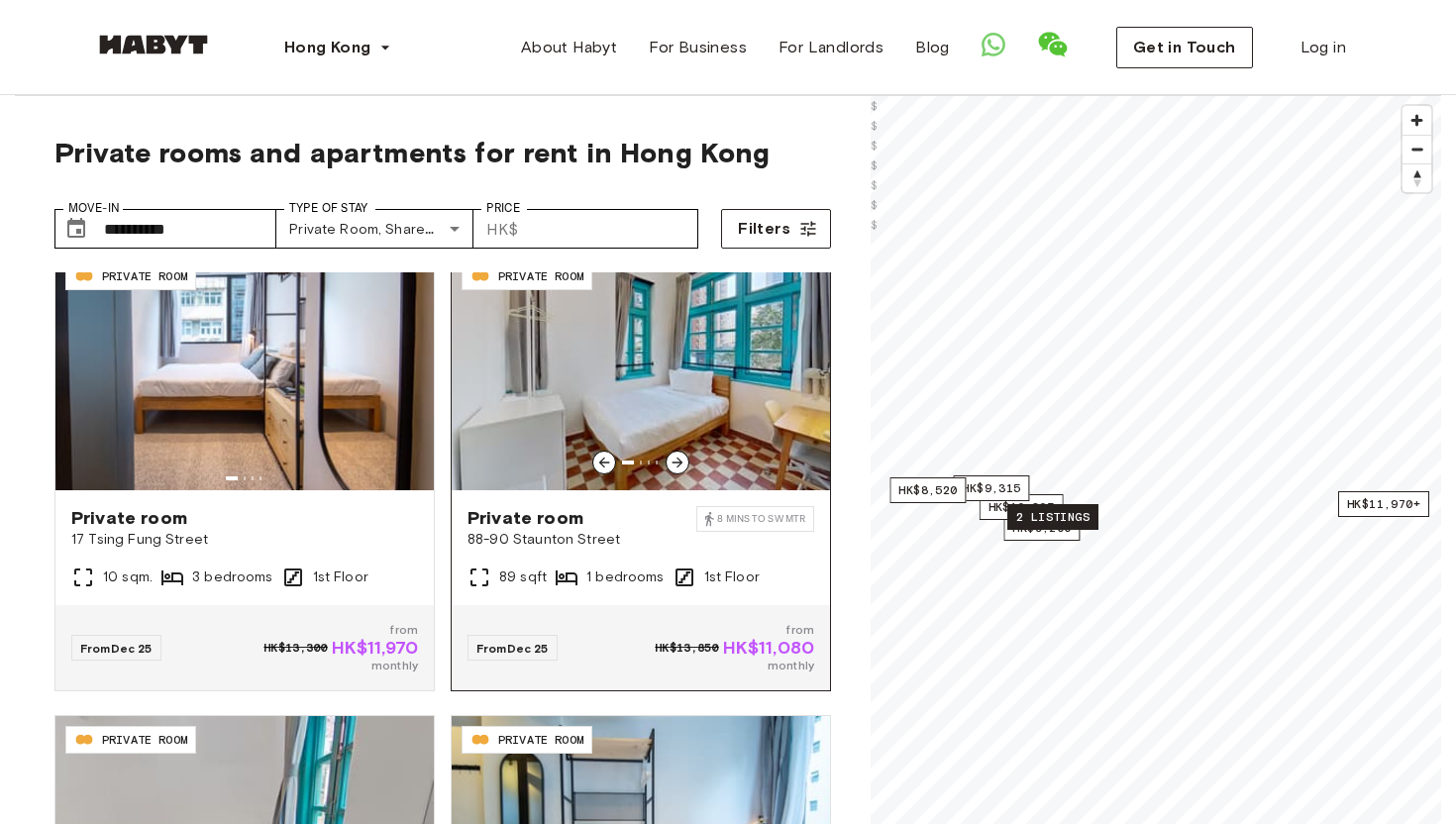 click 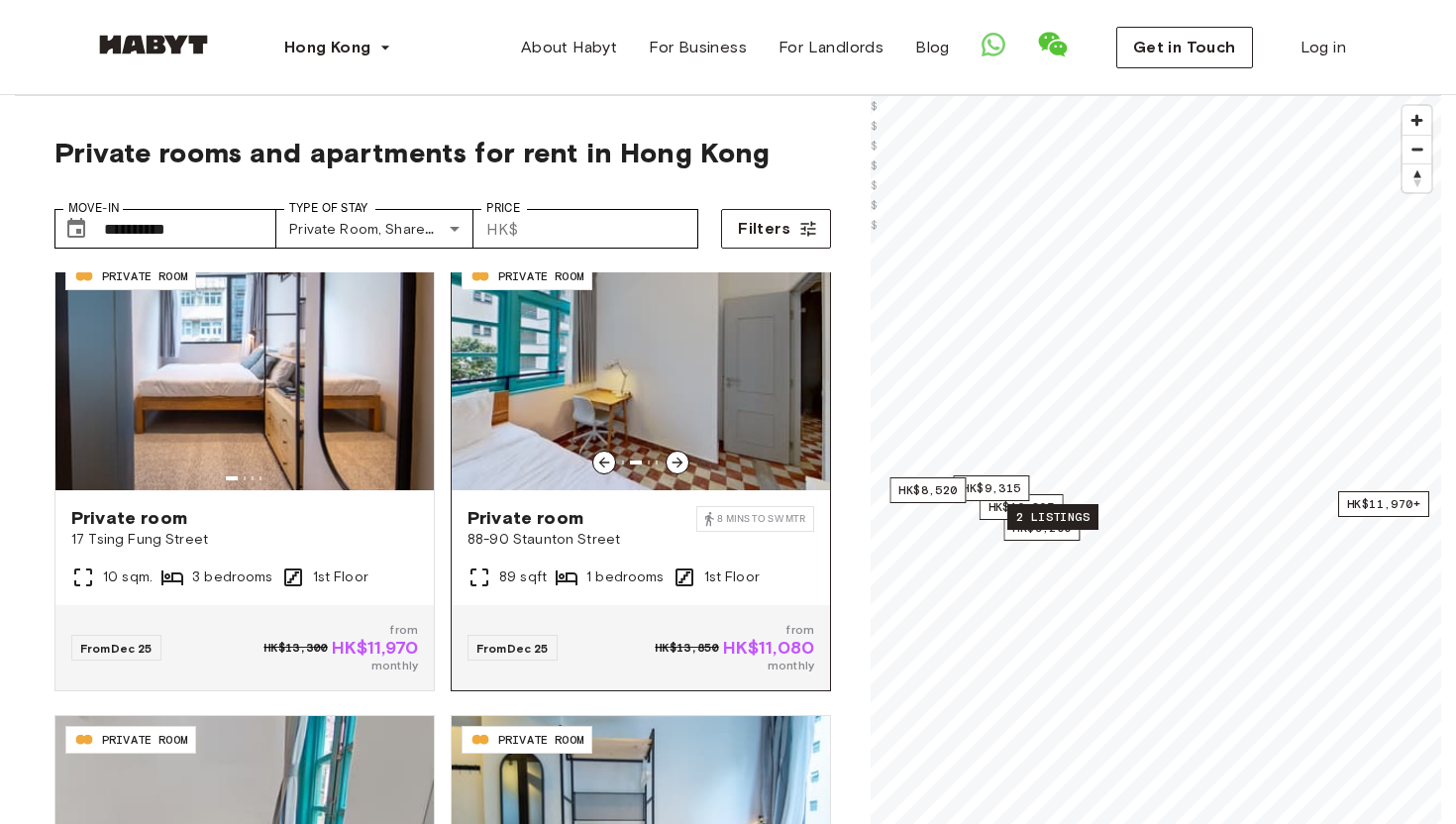 click 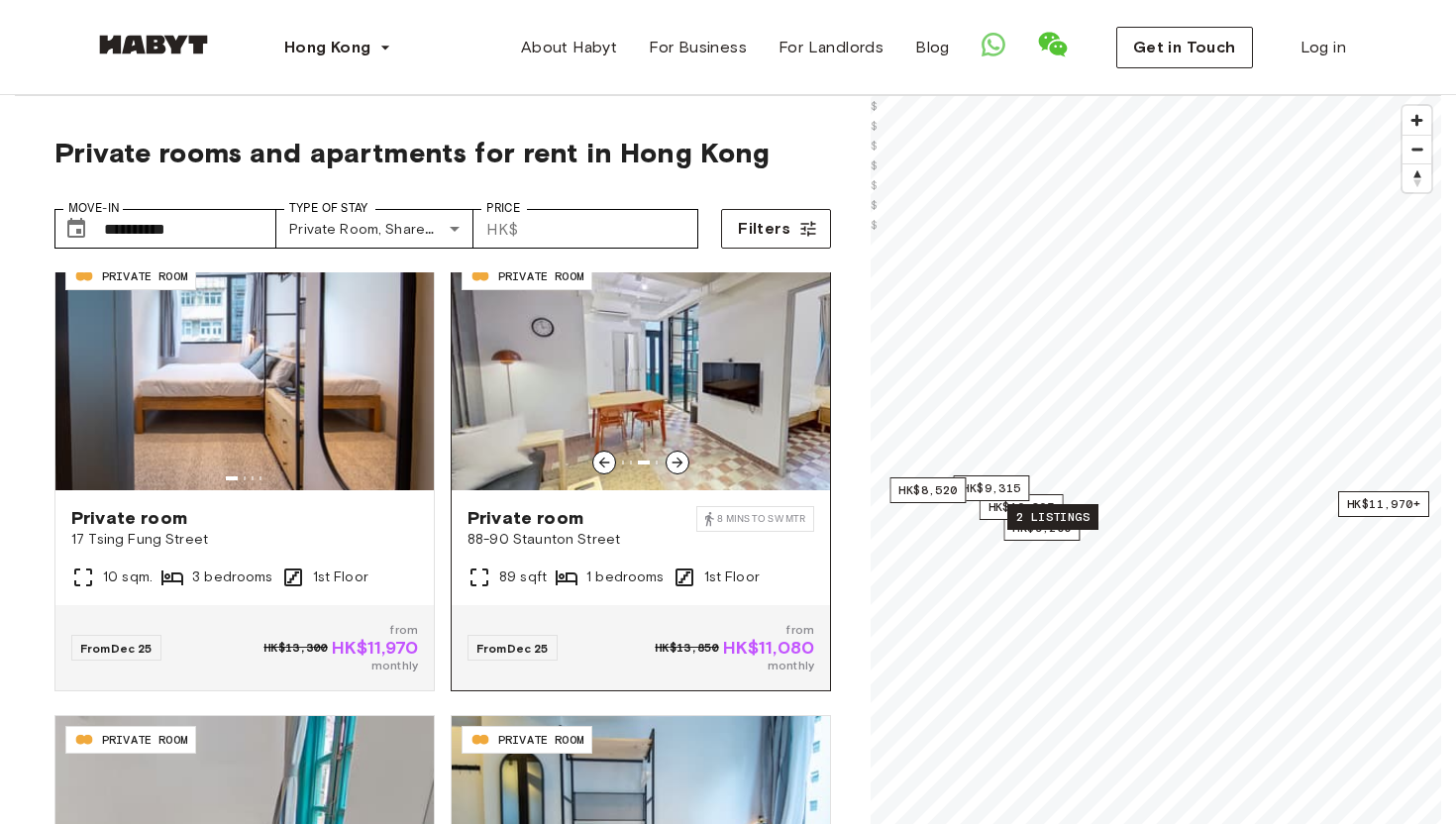 click 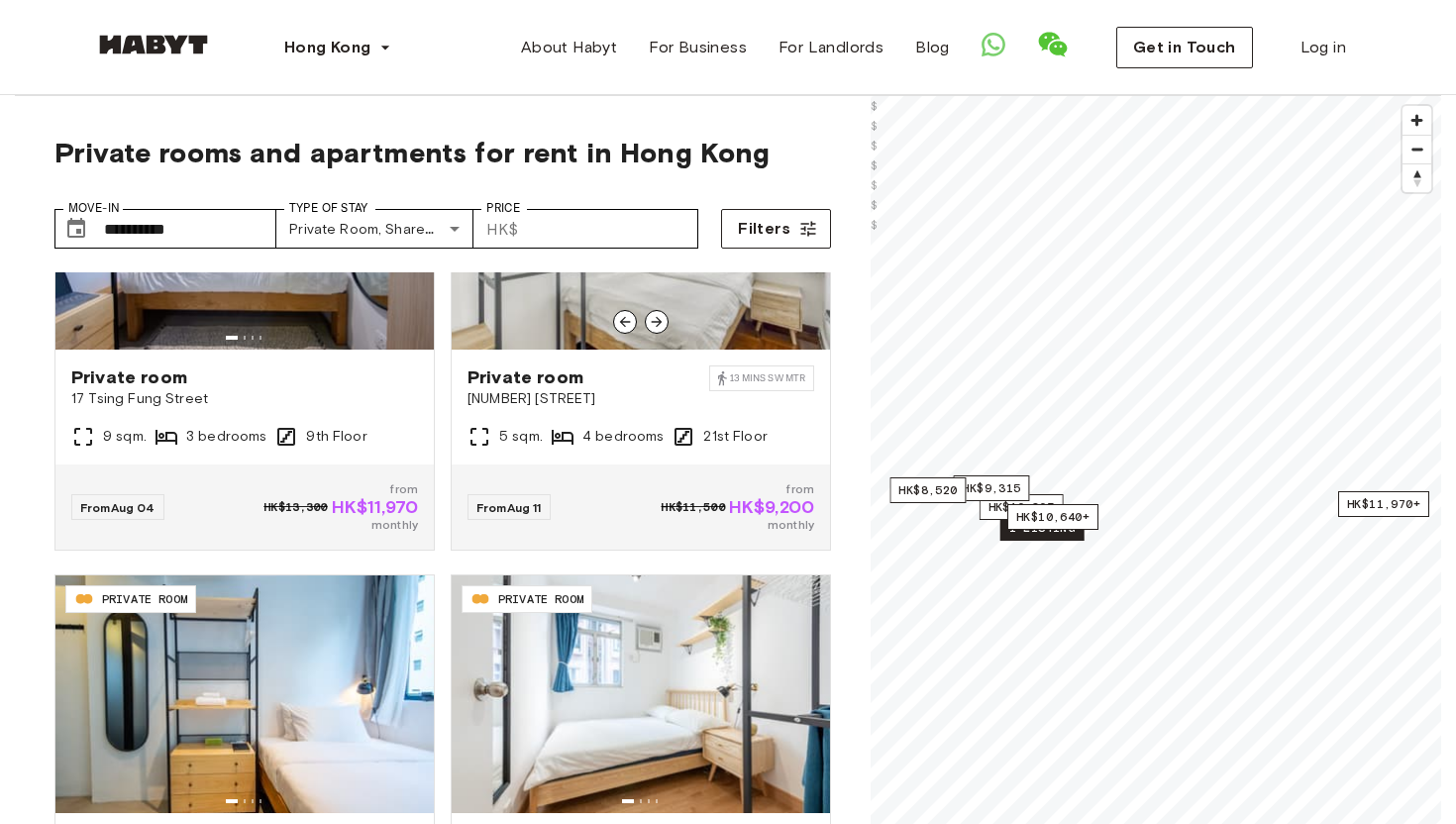 scroll, scrollTop: 309, scrollLeft: 0, axis: vertical 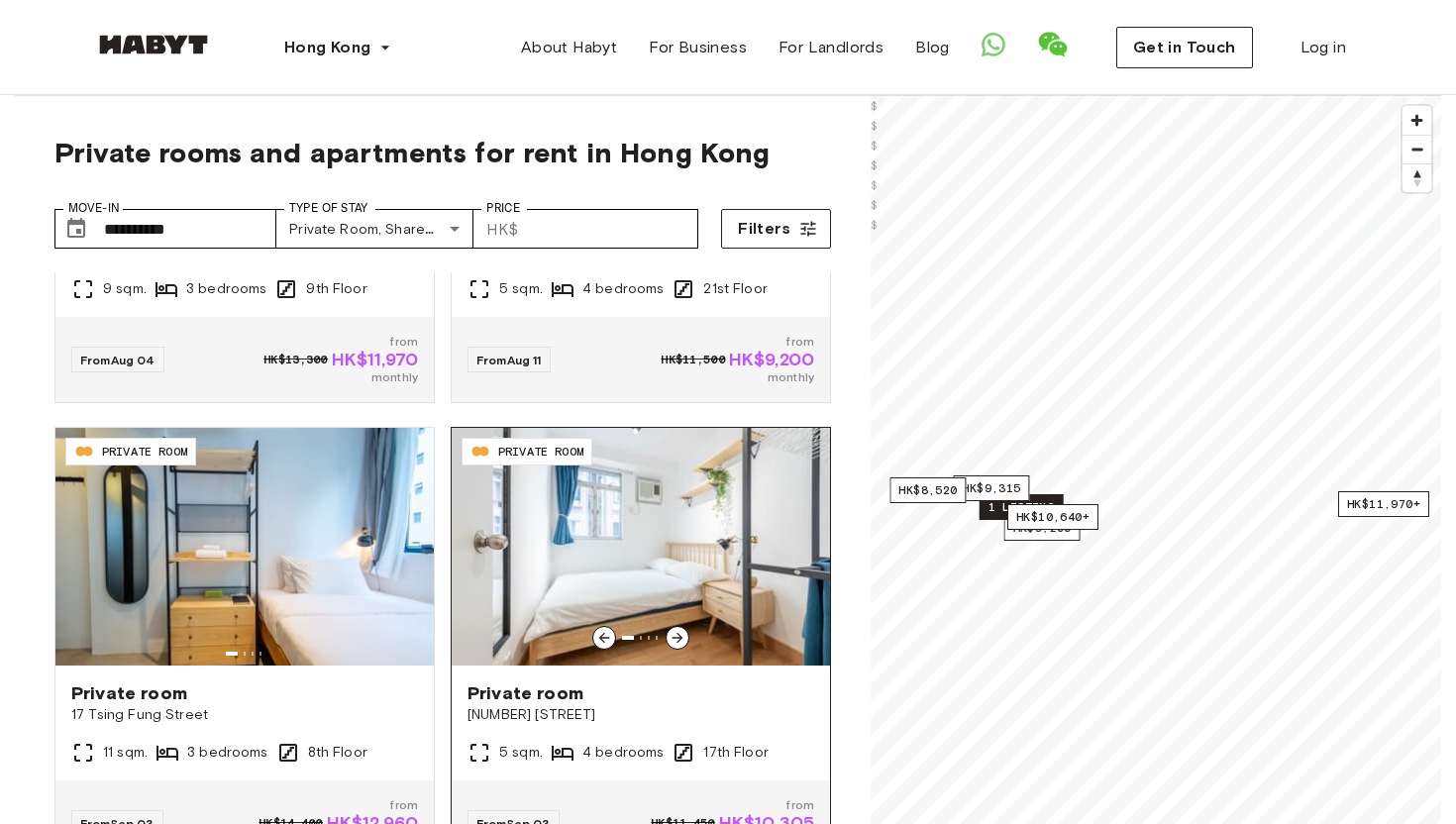 click 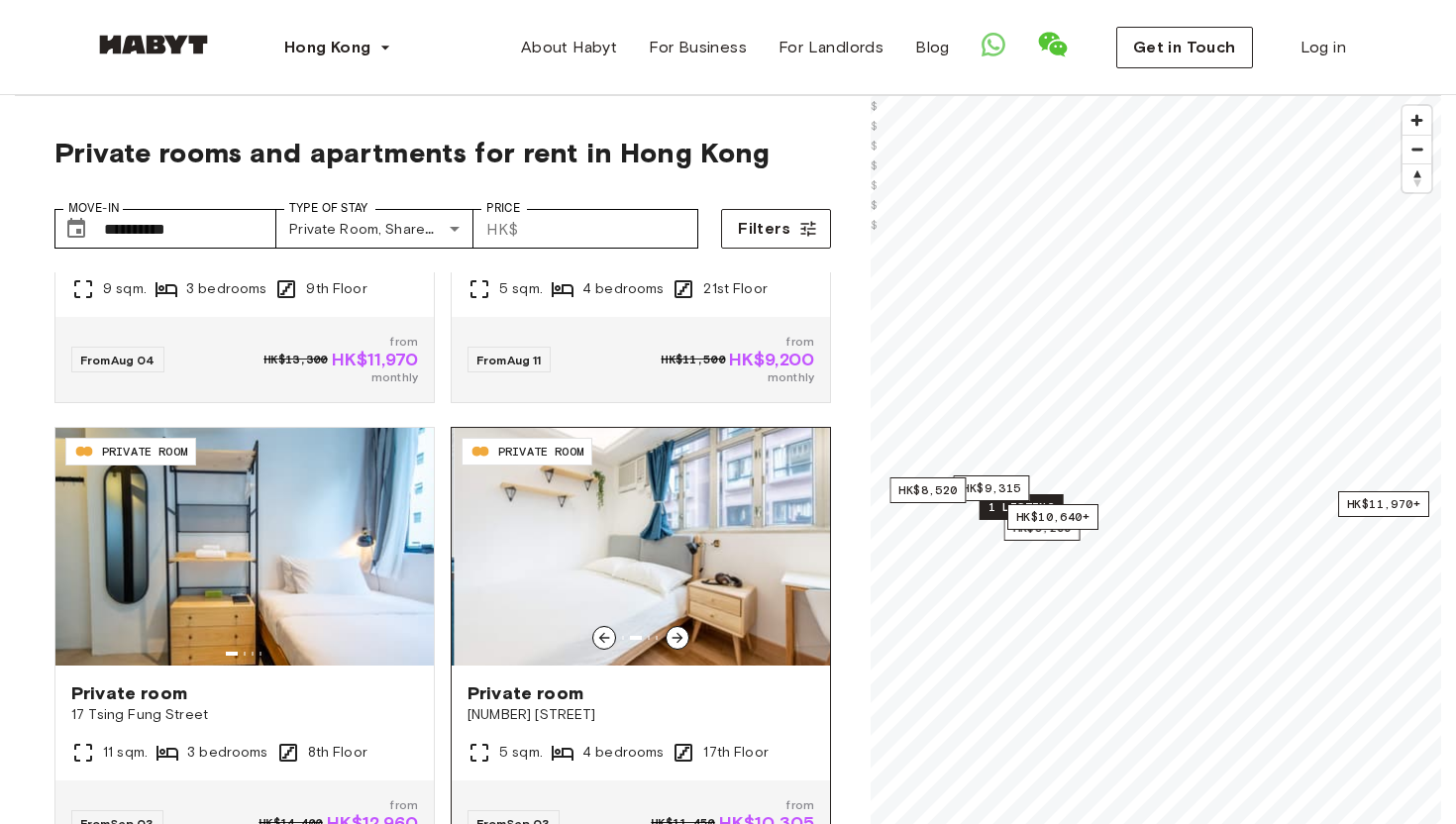 click 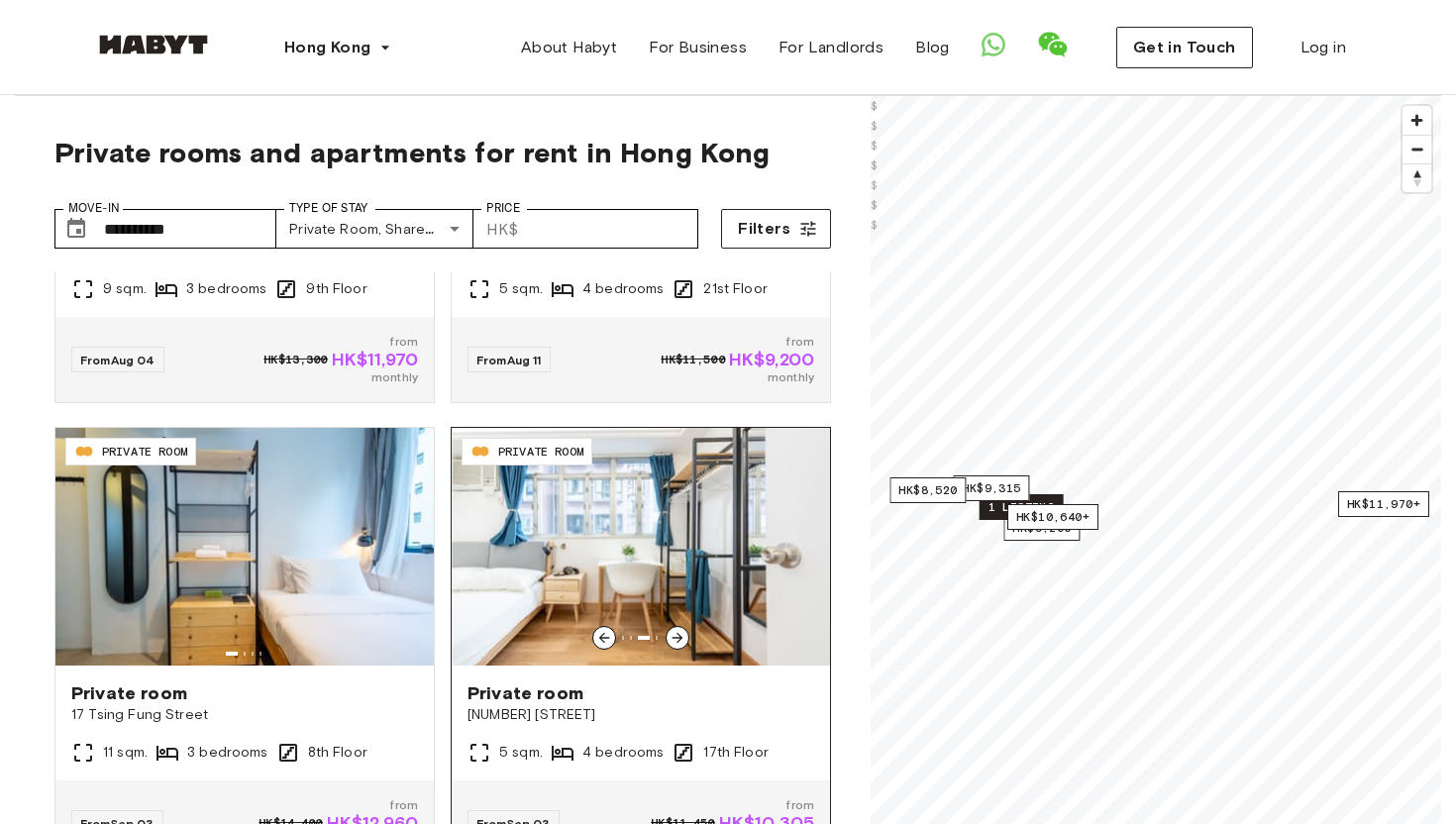 scroll, scrollTop: 444, scrollLeft: 0, axis: vertical 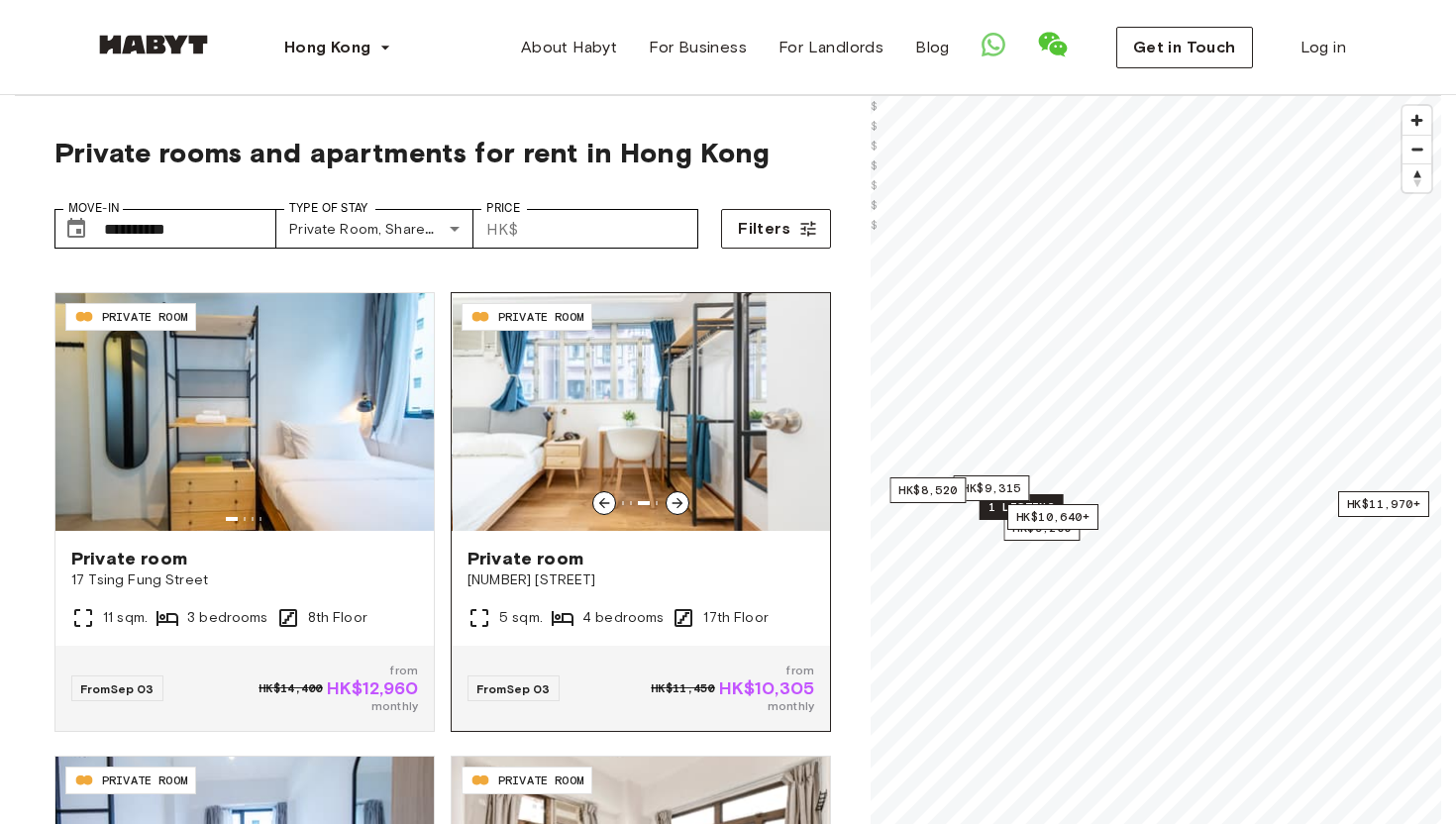 click at bounding box center (642, 412) 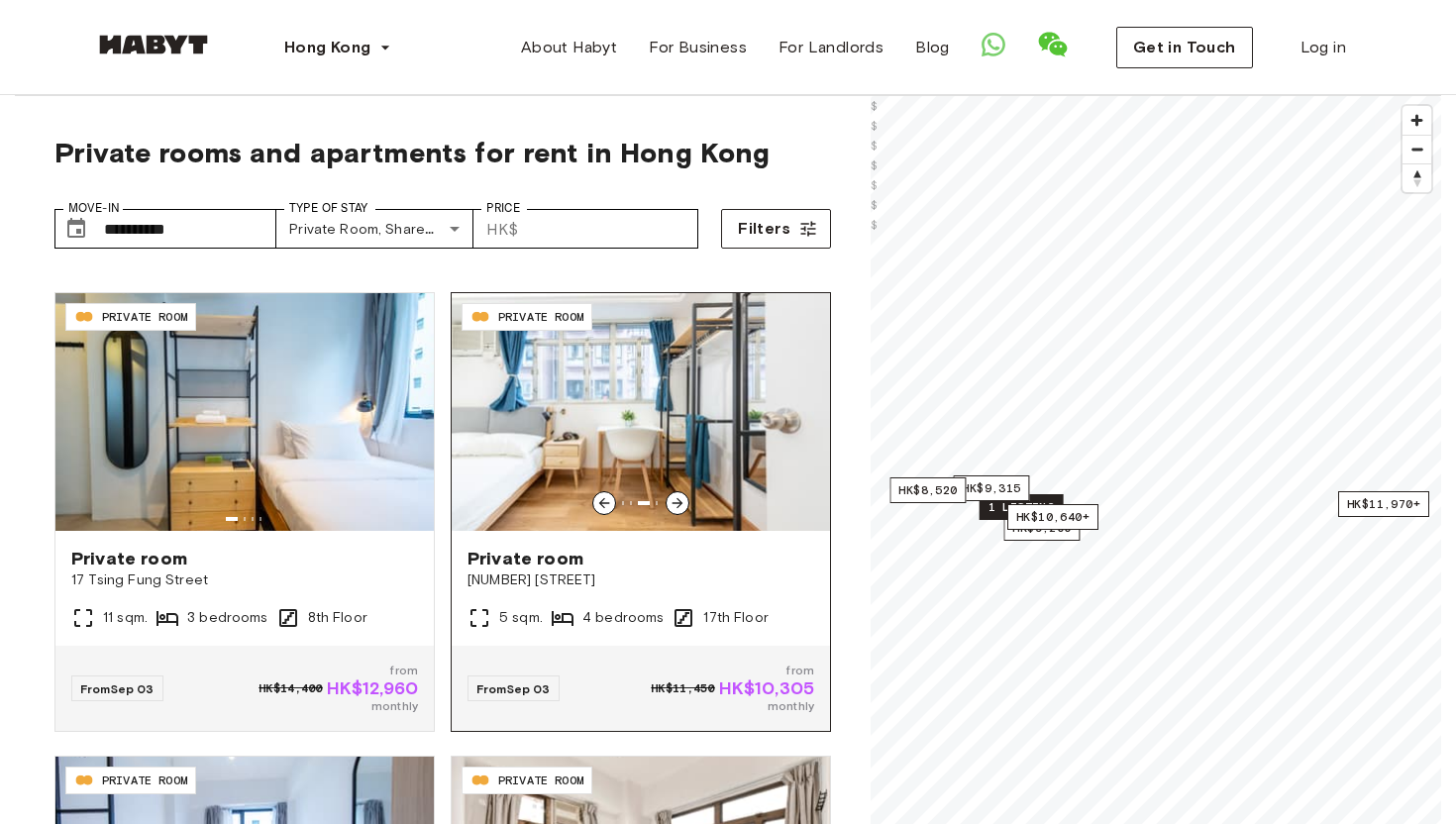 click 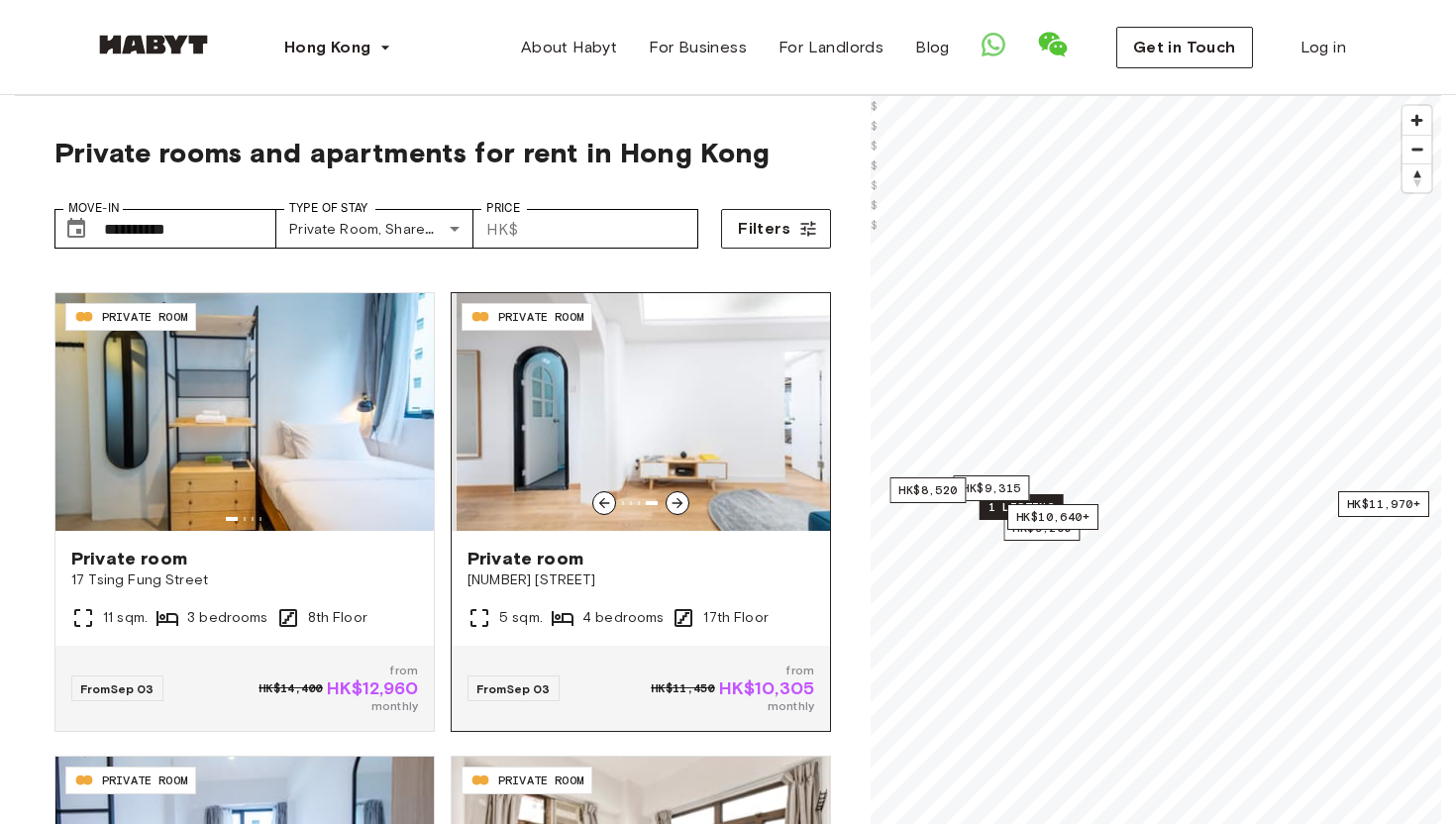 click 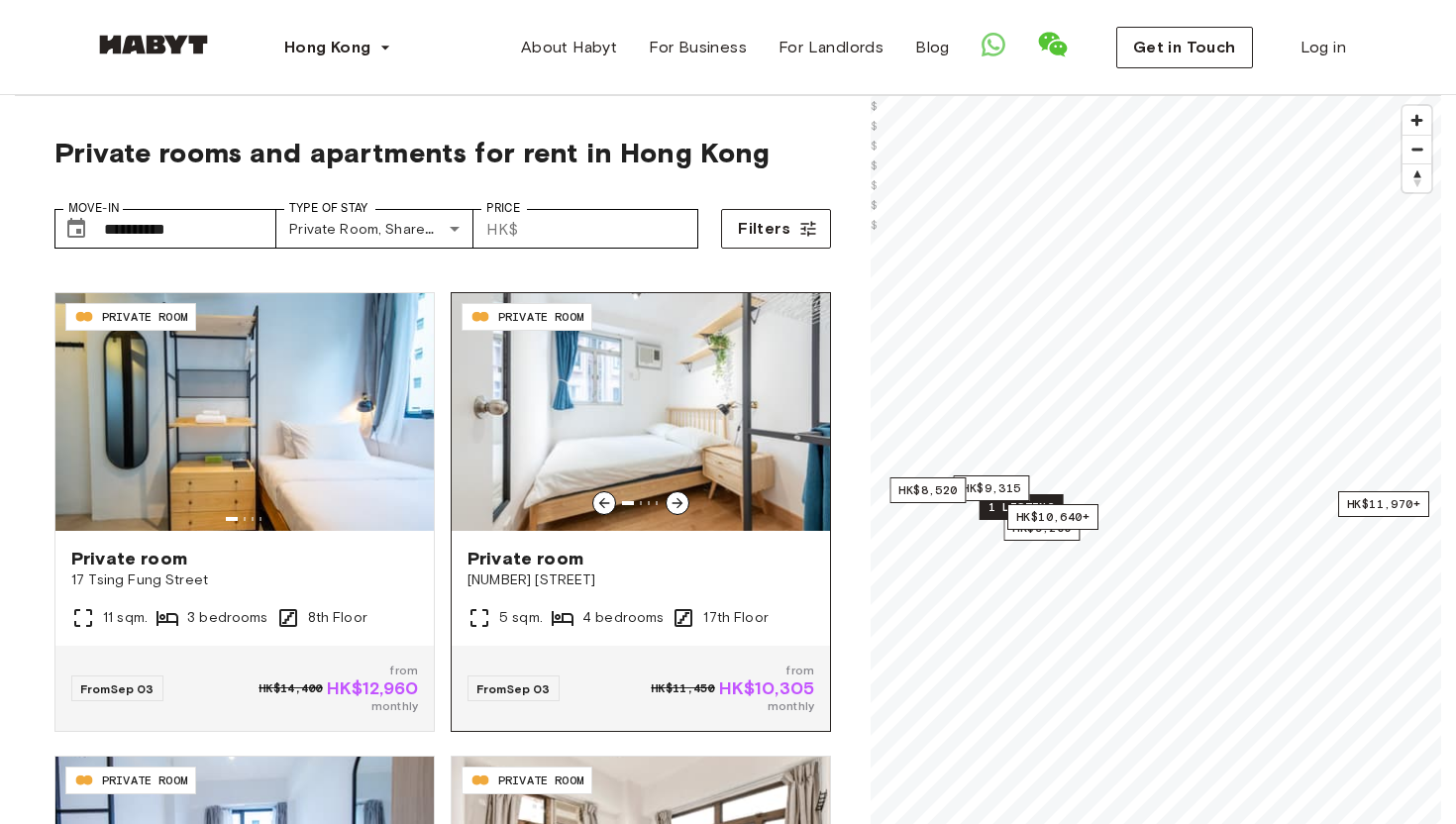 click at bounding box center [677, 503] 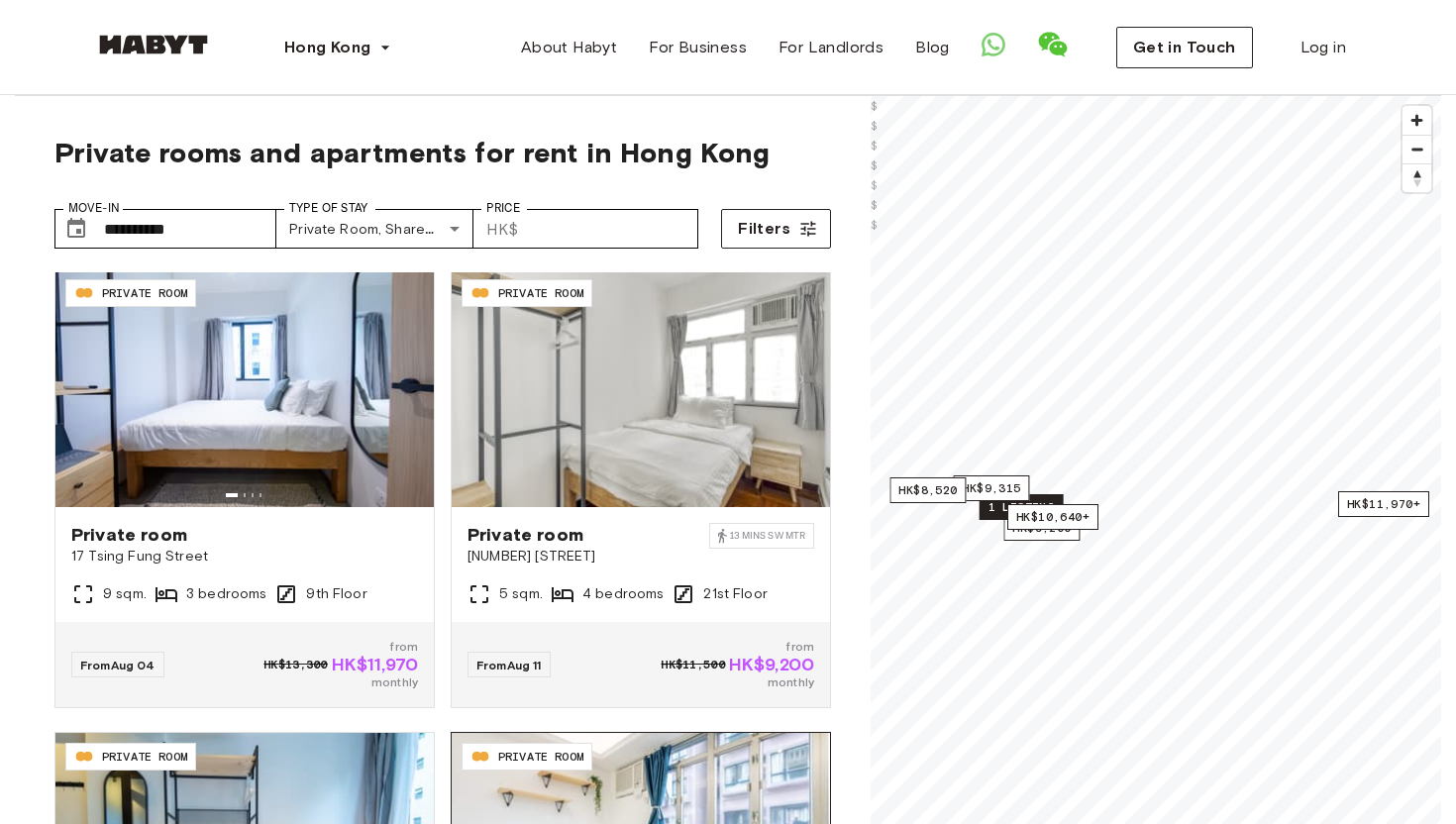 scroll, scrollTop: 0, scrollLeft: 0, axis: both 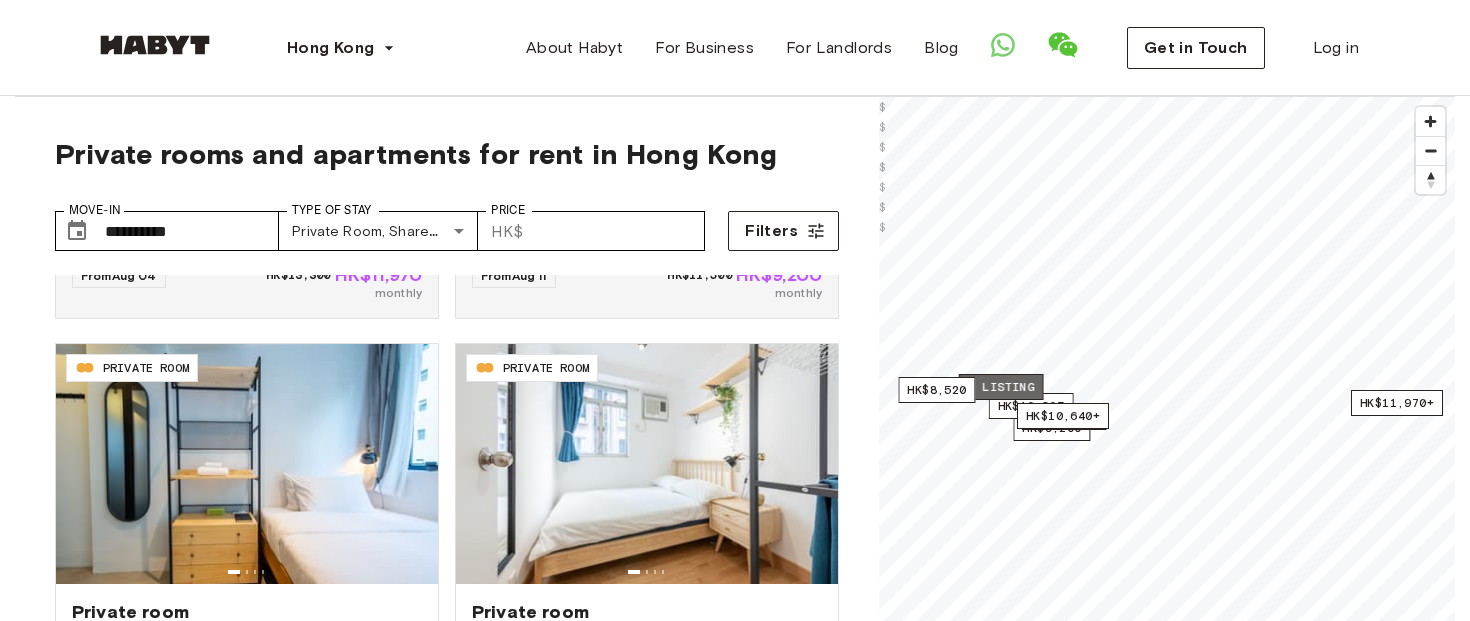 click on "1 listing" at bounding box center (1001, 387) 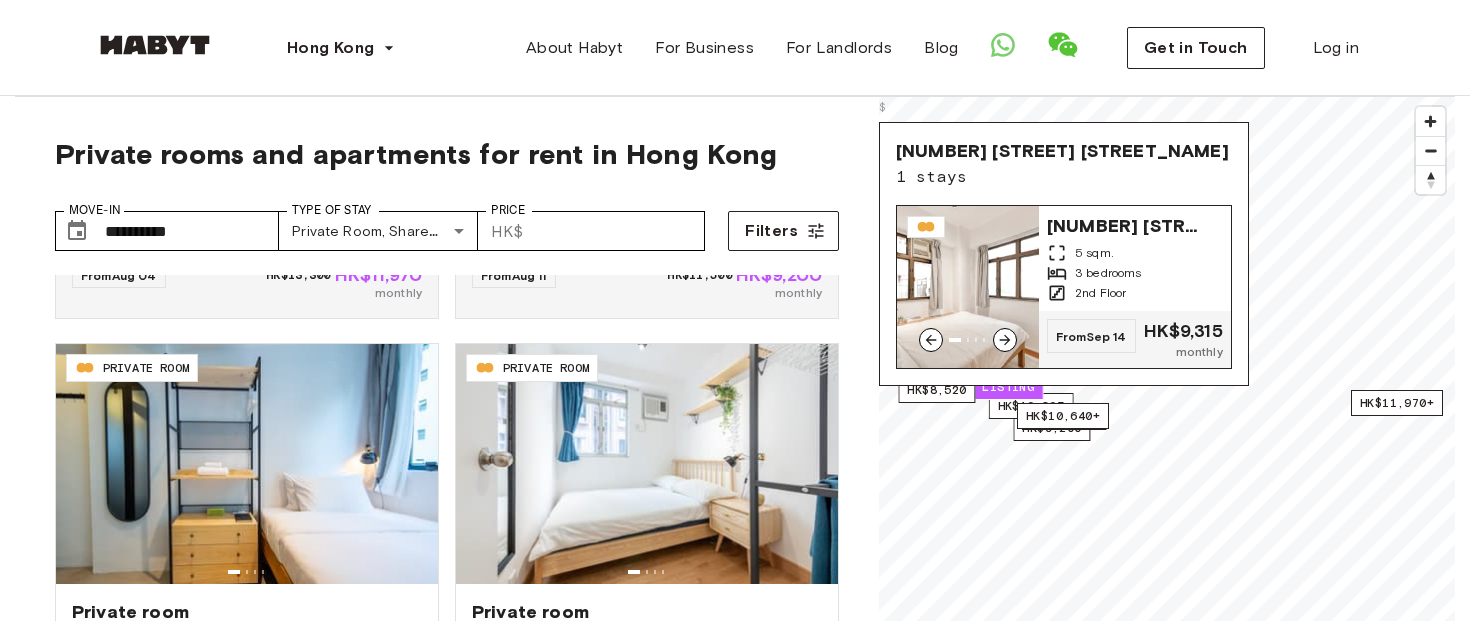 click at bounding box center [968, 287] 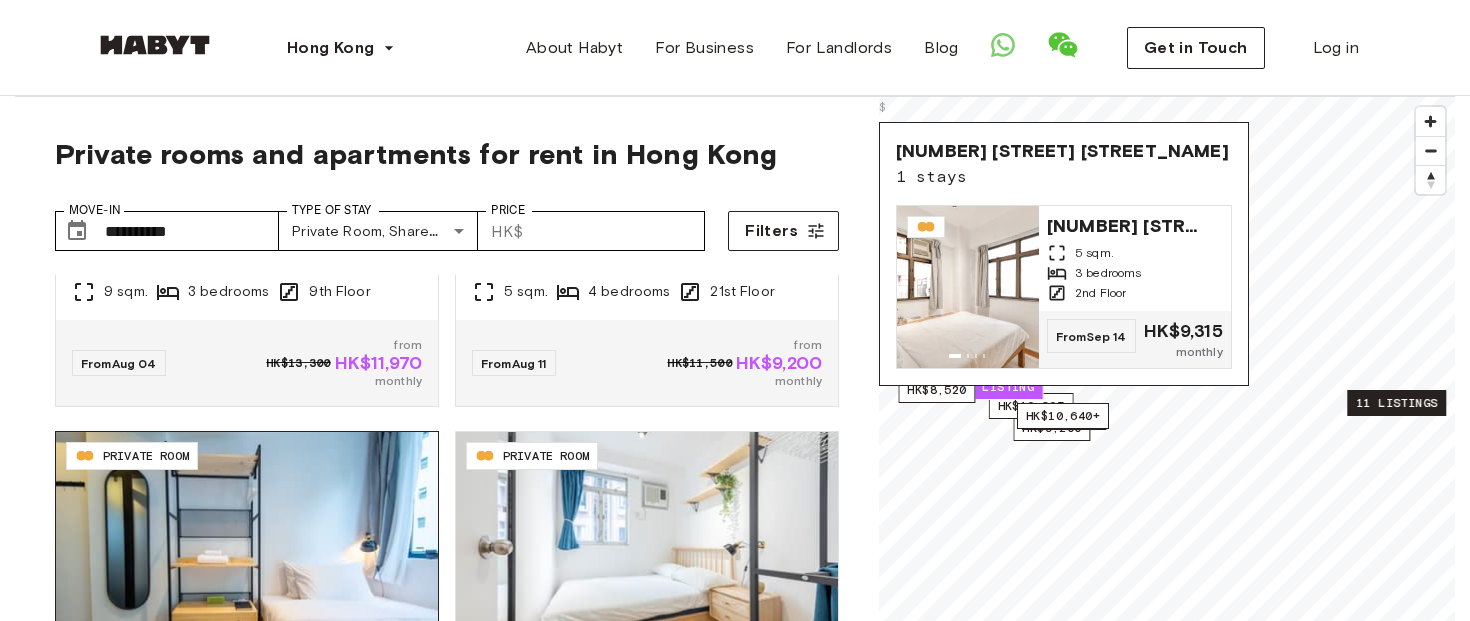 scroll, scrollTop: 309, scrollLeft: 0, axis: vertical 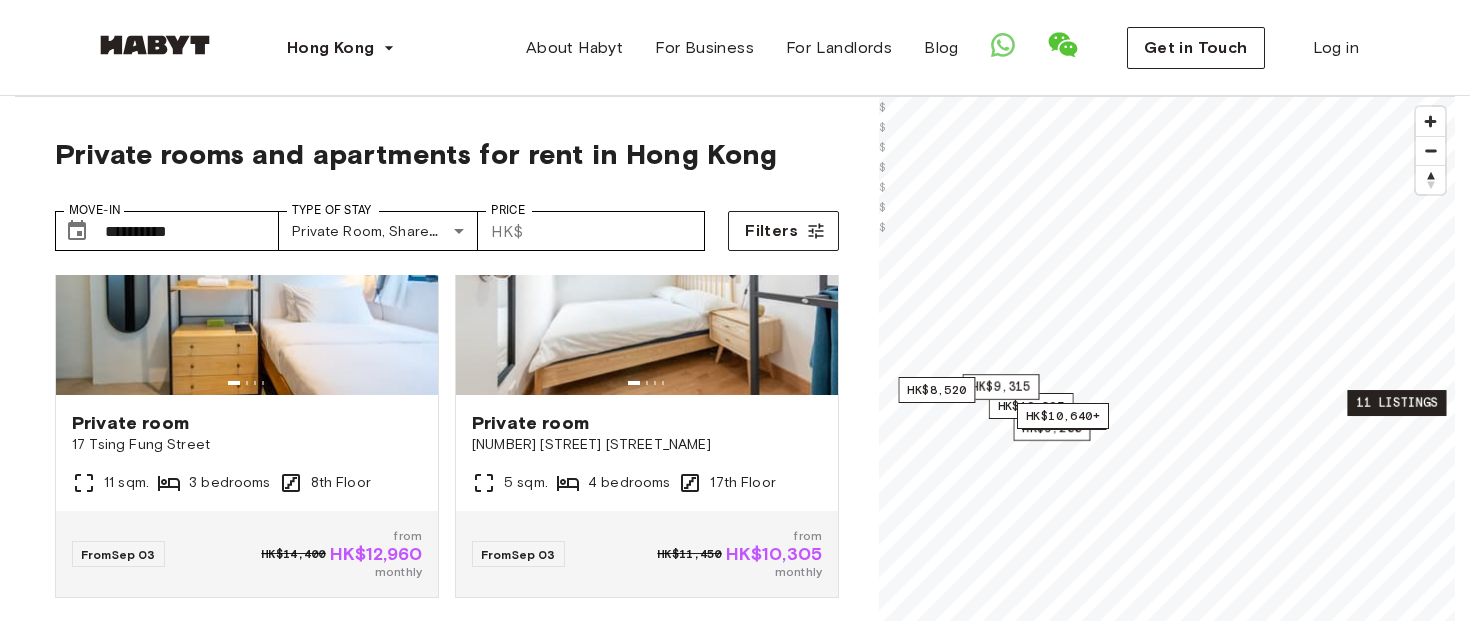 click on "11 listings" at bounding box center [1396, 403] 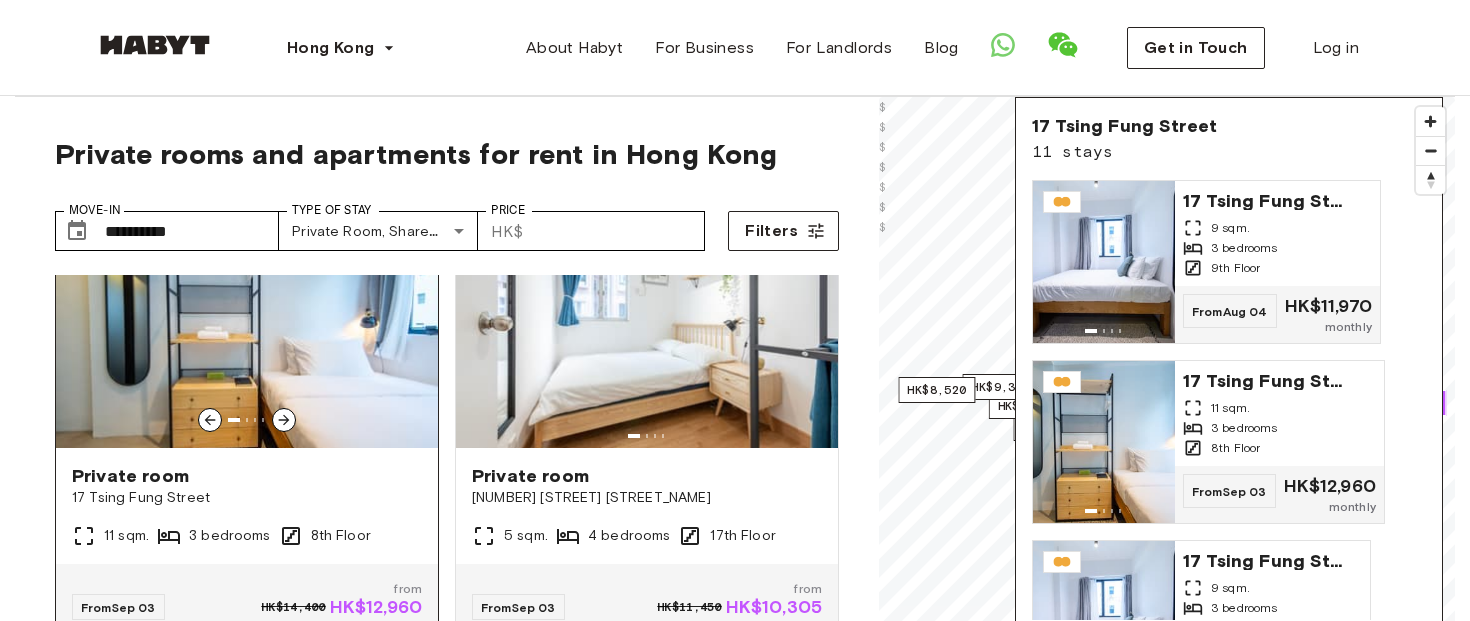scroll, scrollTop: 531, scrollLeft: 0, axis: vertical 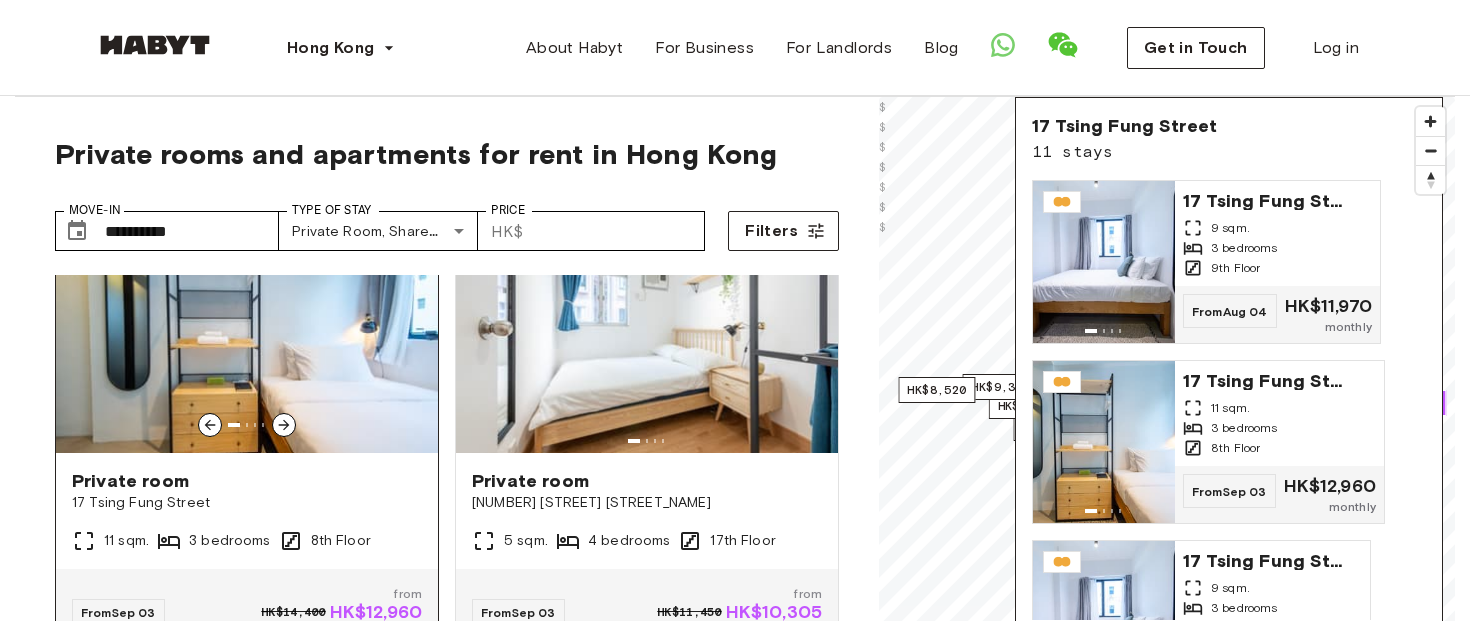 click 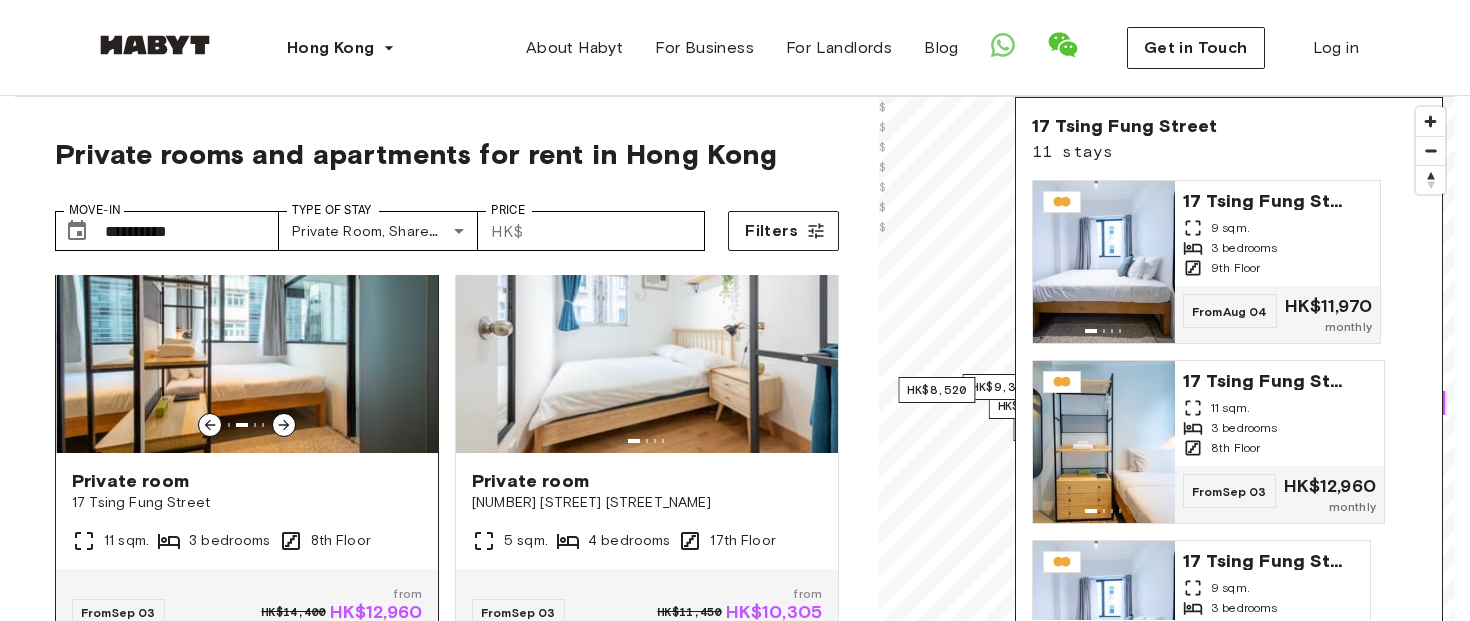 click at bounding box center (247, 333) 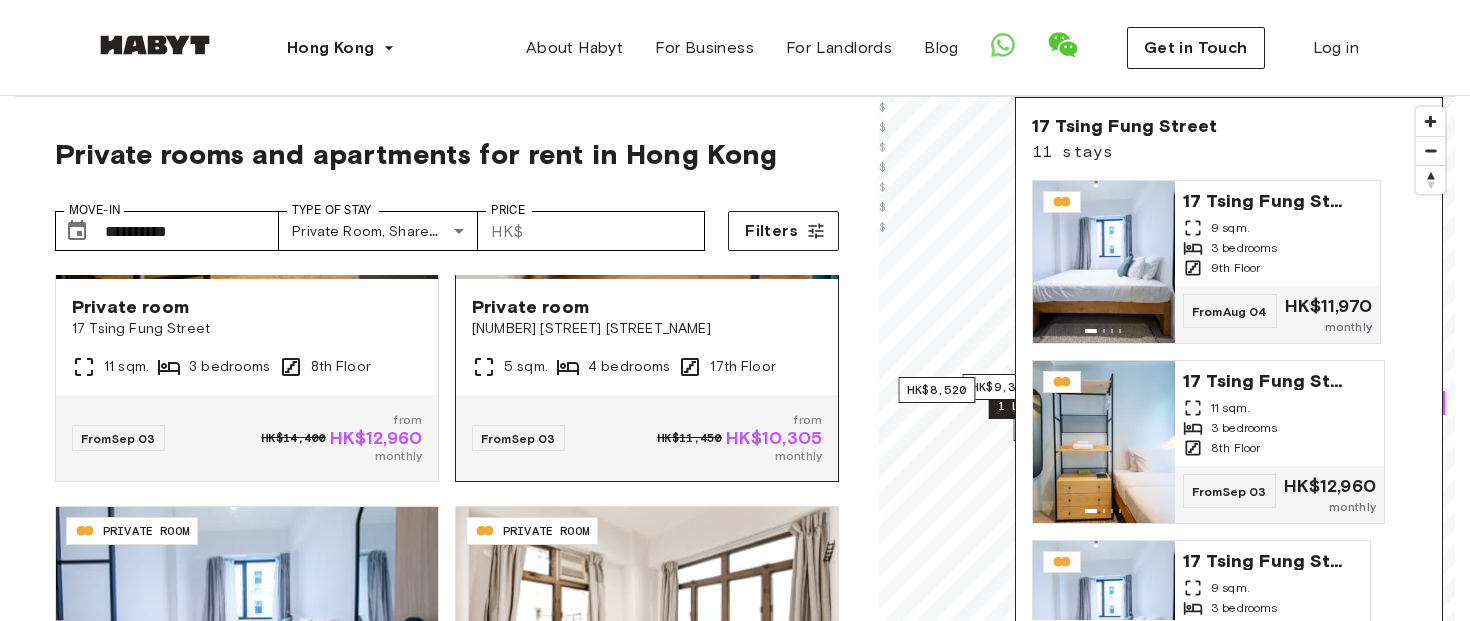 scroll, scrollTop: 707, scrollLeft: 0, axis: vertical 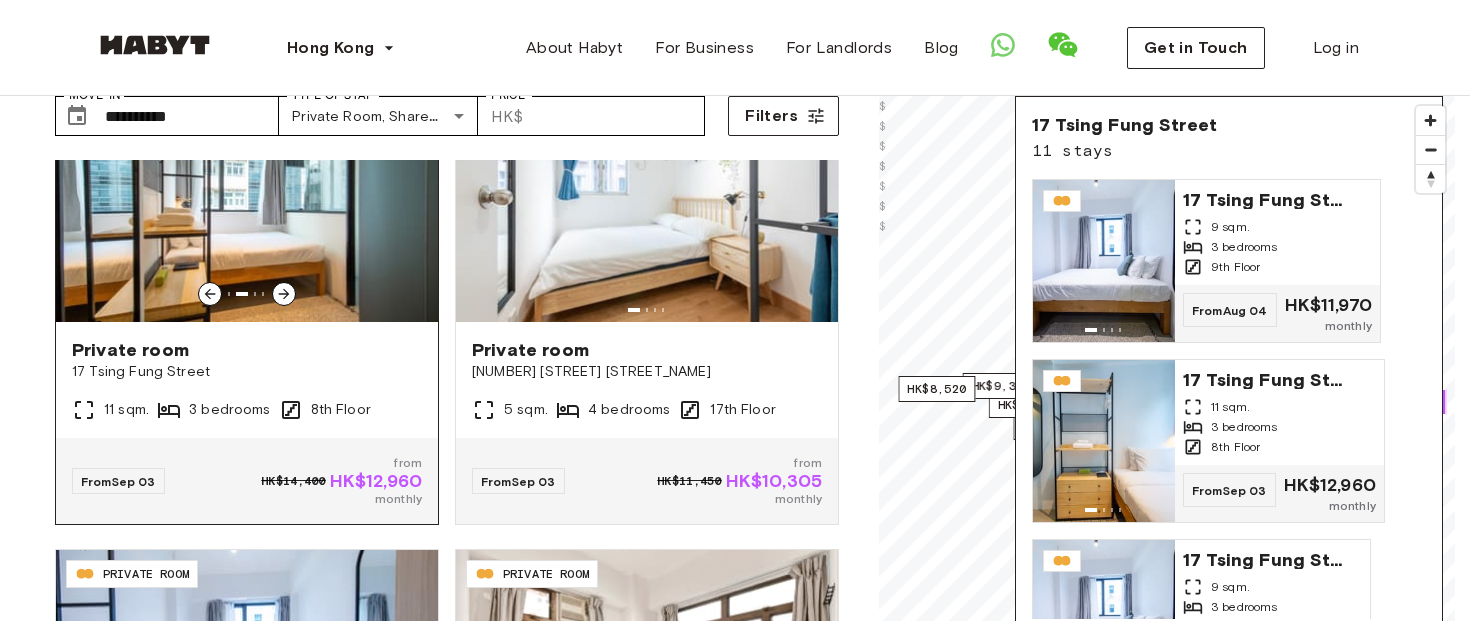 click 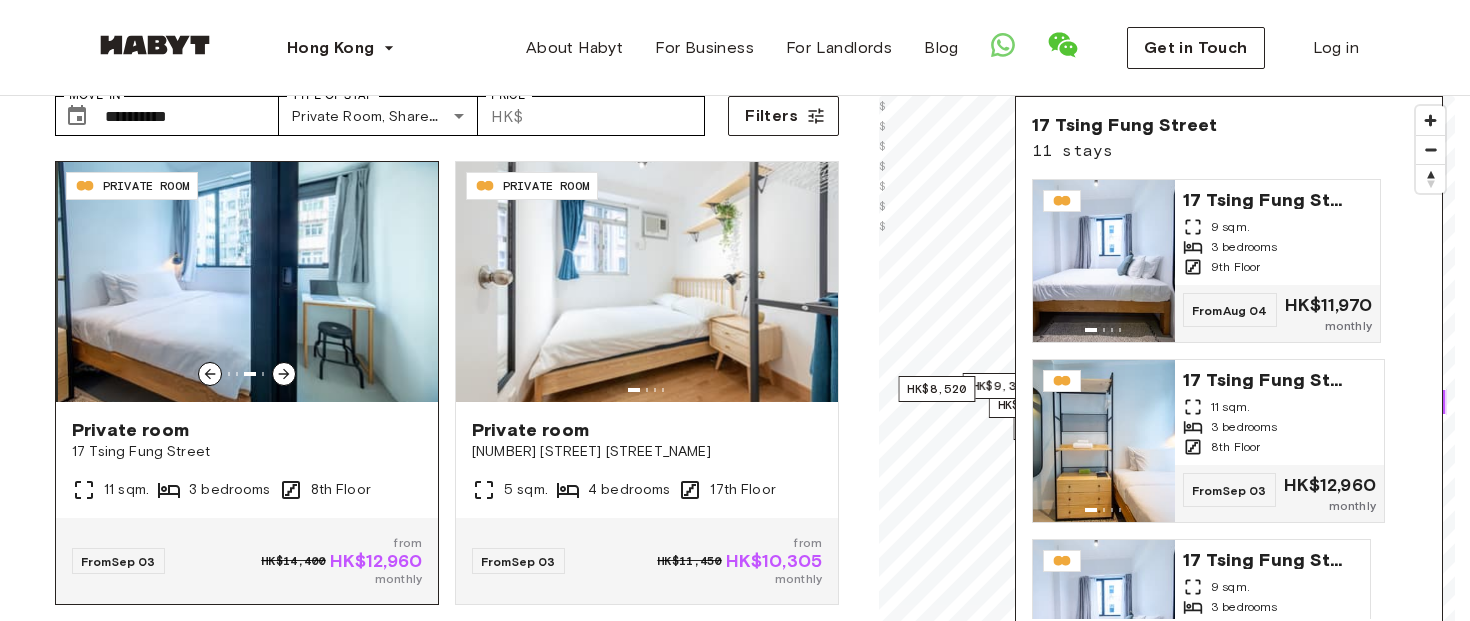 scroll, scrollTop: 457, scrollLeft: 0, axis: vertical 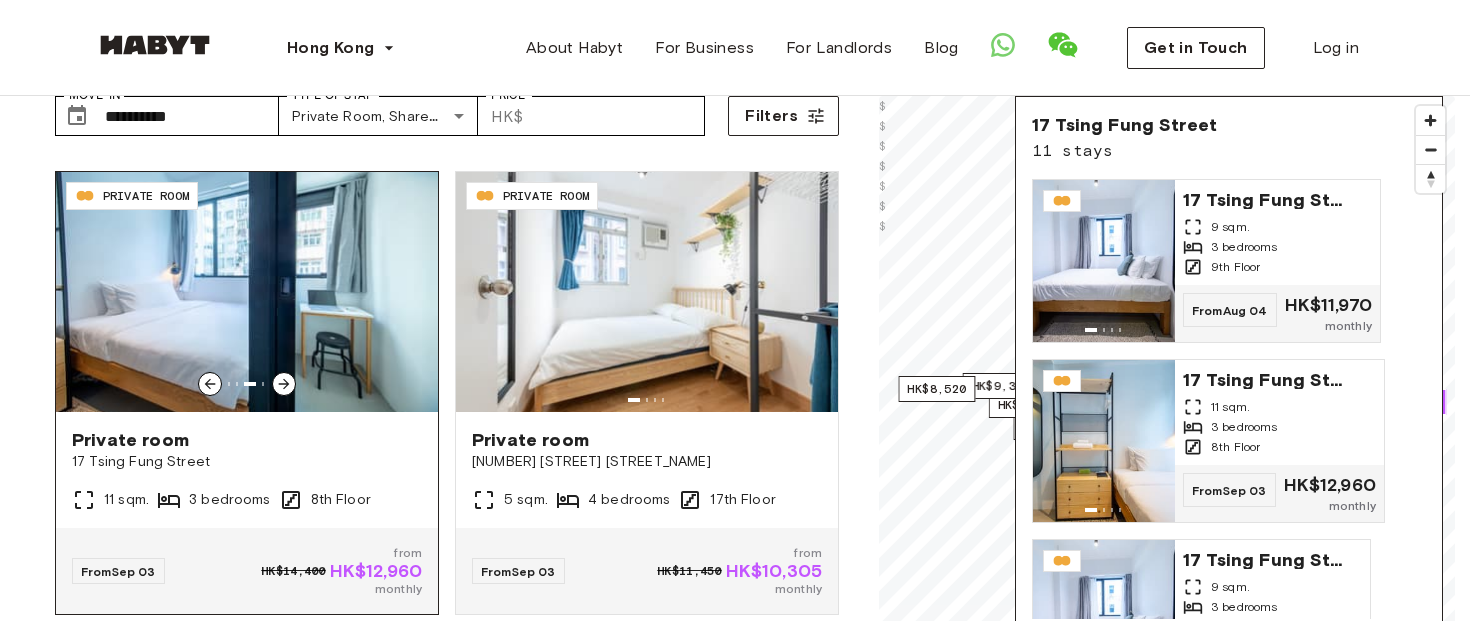 click at bounding box center (247, 292) 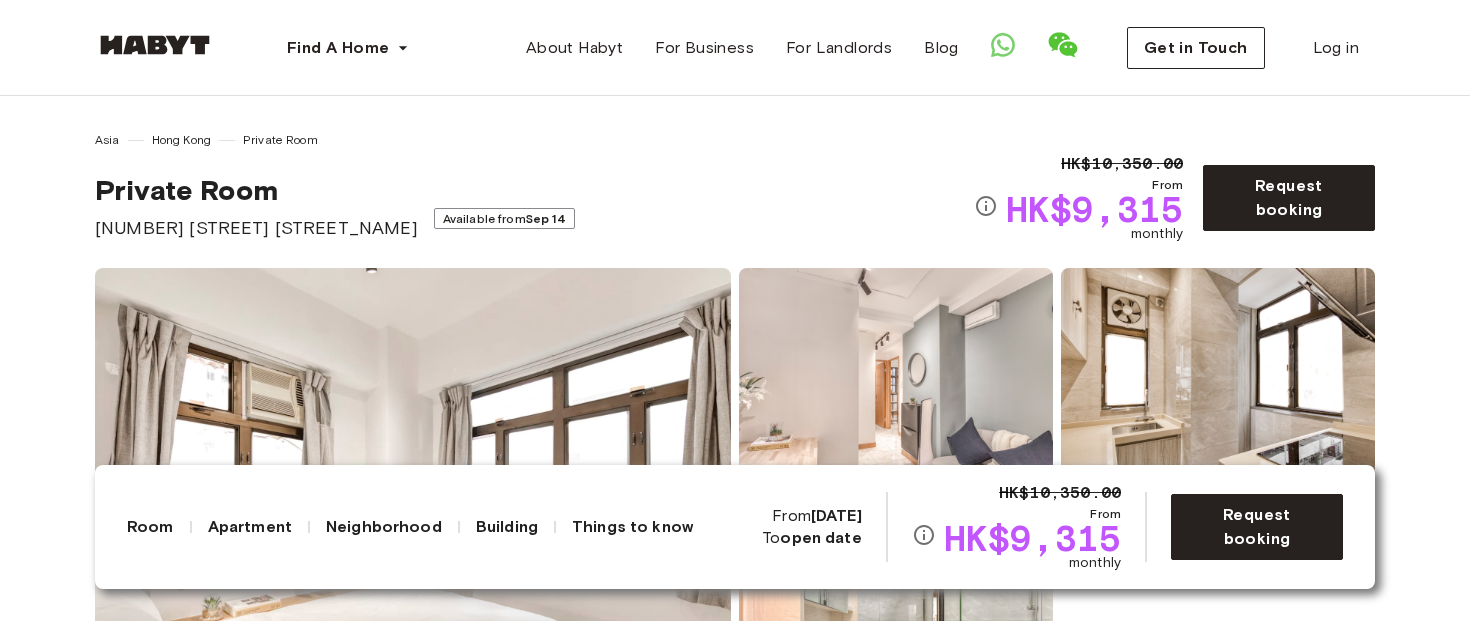scroll, scrollTop: 0, scrollLeft: 0, axis: both 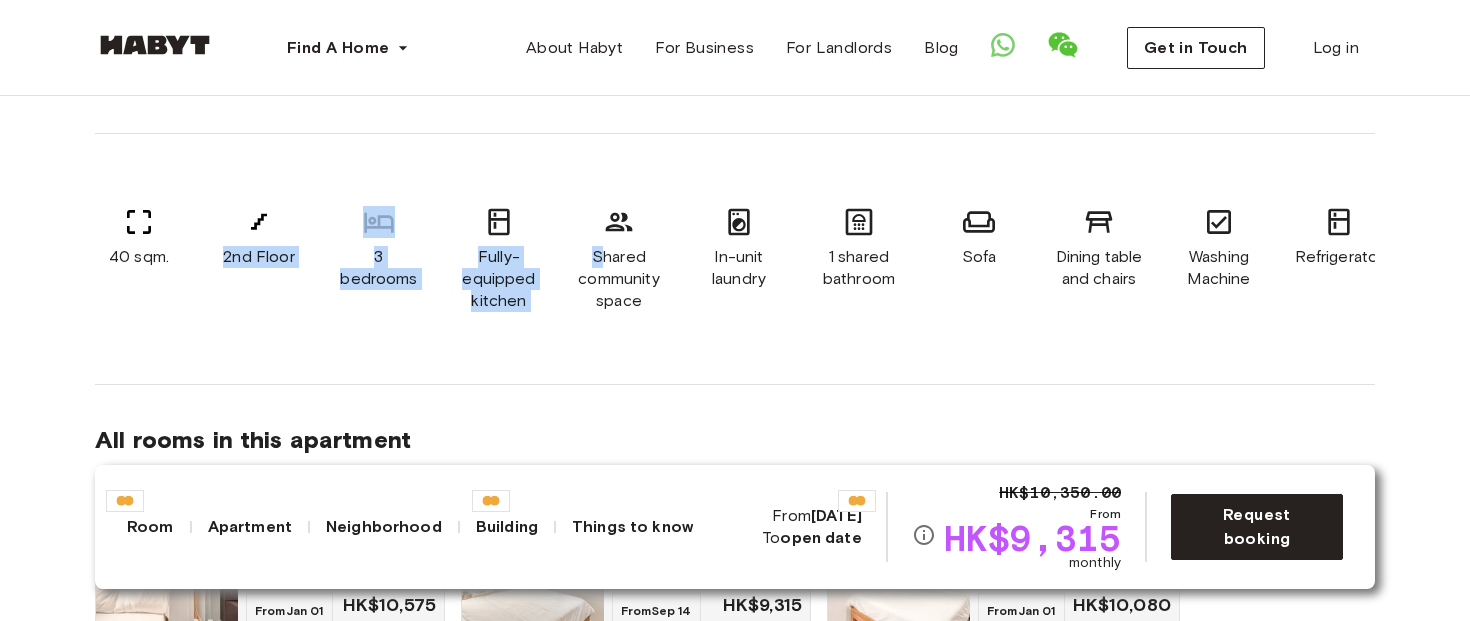 drag, startPoint x: 316, startPoint y: 240, endPoint x: 607, endPoint y: 279, distance: 293.60178 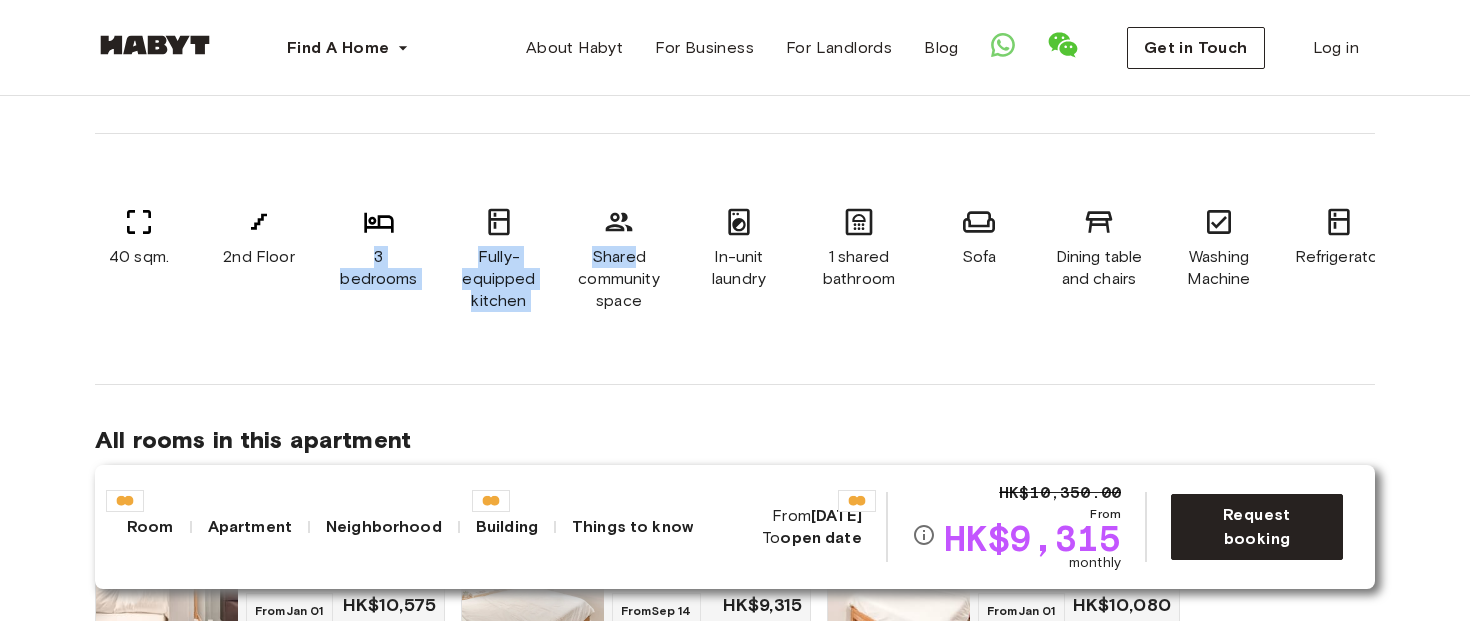 drag, startPoint x: 638, startPoint y: 286, endPoint x: 347, endPoint y: 261, distance: 292.0719 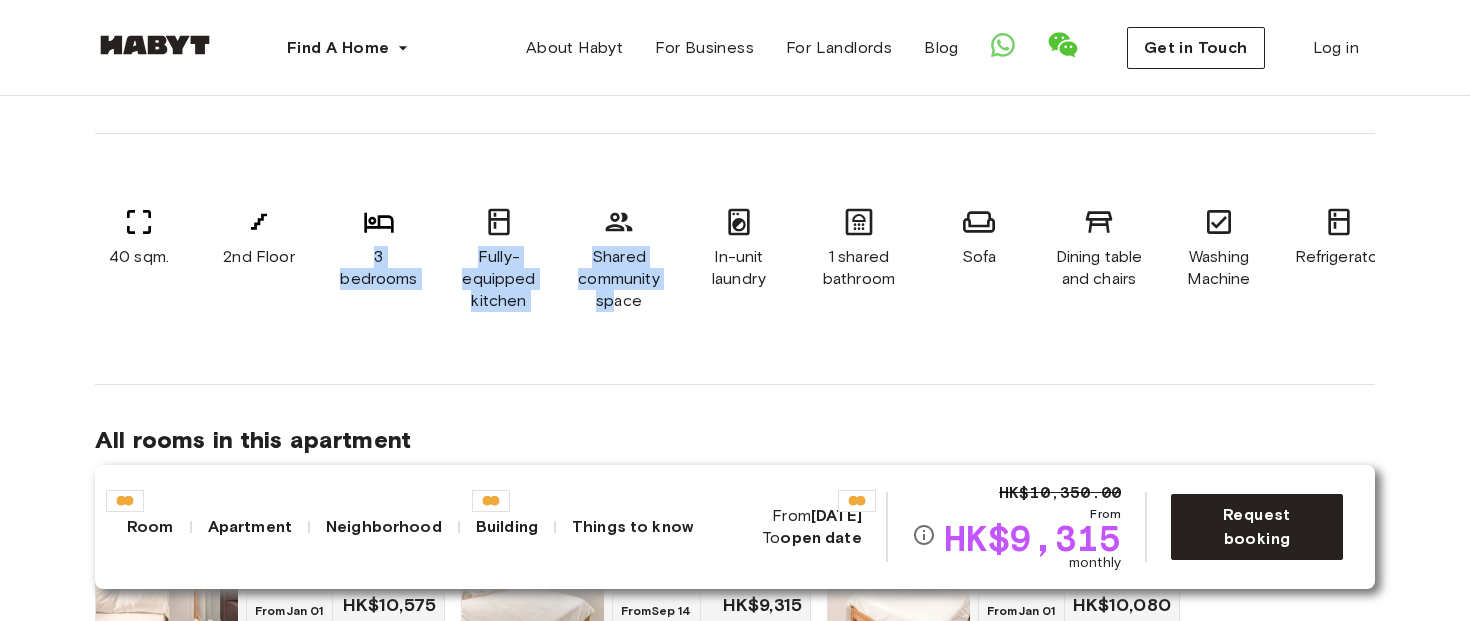 drag, startPoint x: 324, startPoint y: 244, endPoint x: 610, endPoint y: 319, distance: 295.6704 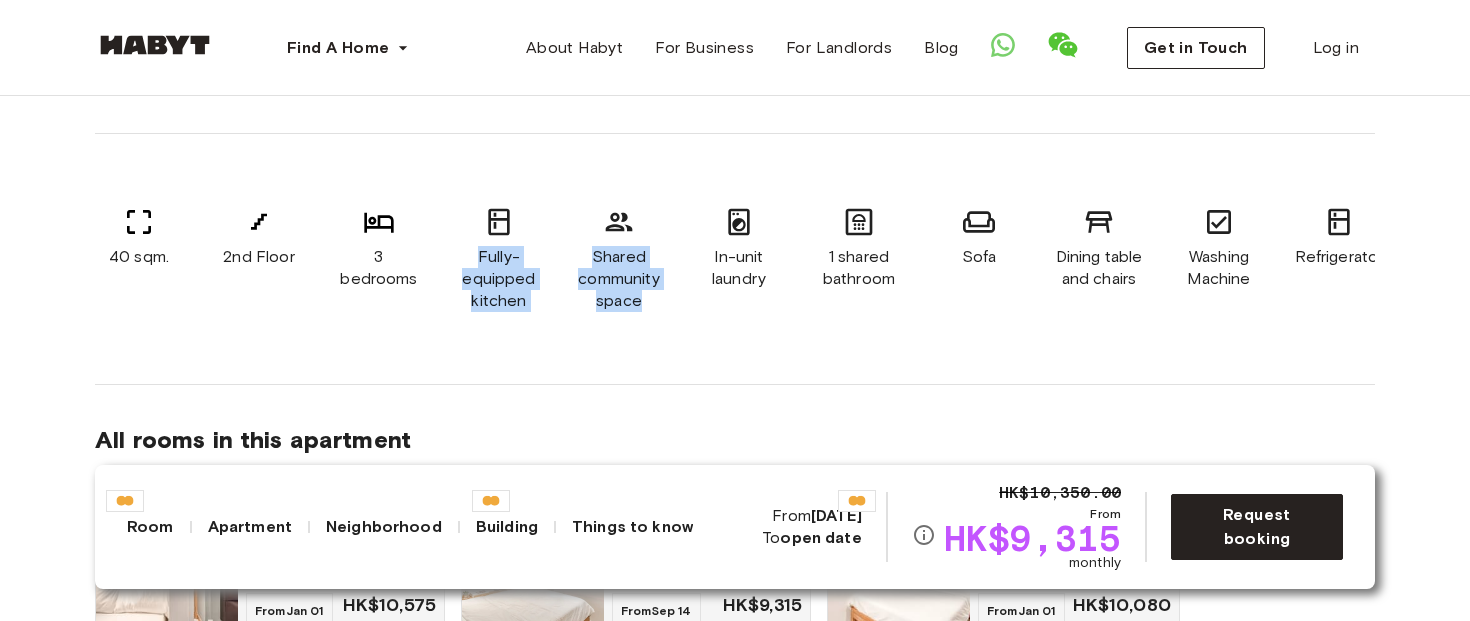 drag, startPoint x: 649, startPoint y: 319, endPoint x: 439, endPoint y: 224, distance: 230.48862 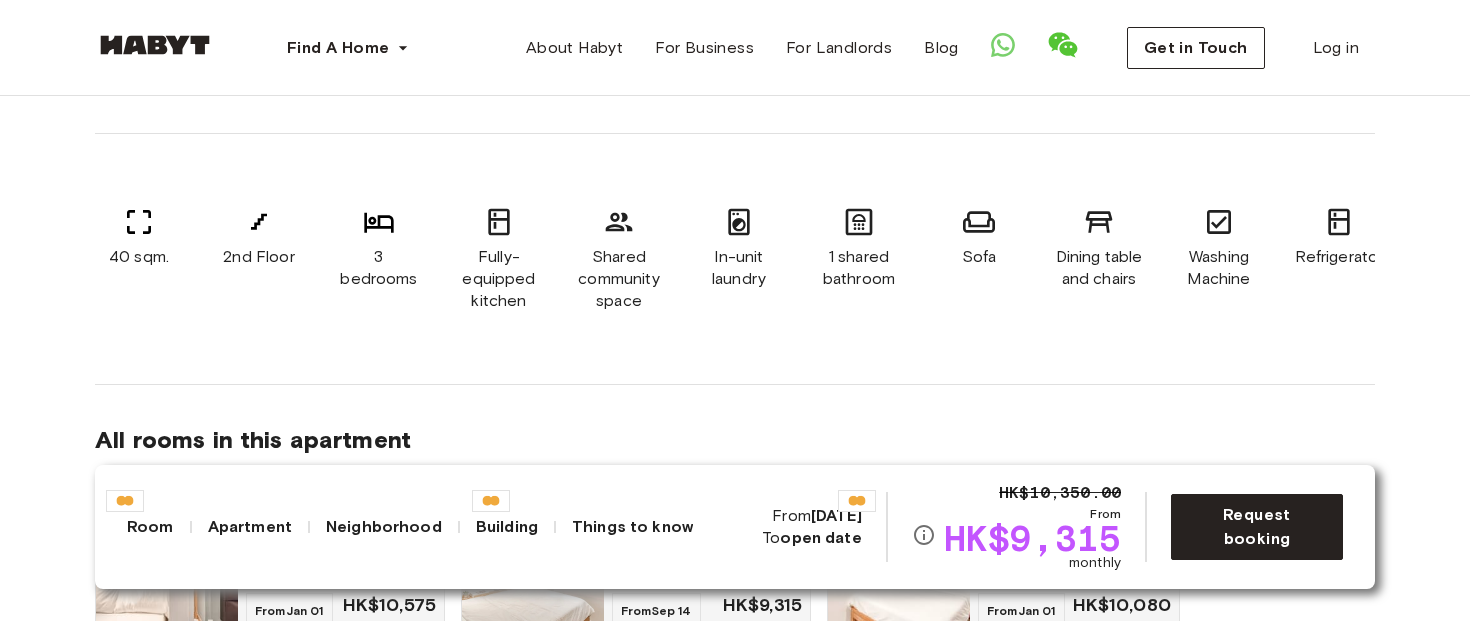 click on "40 sqm. 2nd Floor 3 bedrooms Fully-equipped kitchen Shared community space In-unit laundry 1 shared bathroom Sofa Dining table and chairs Washing Machine Refrigerator" at bounding box center [735, 259] 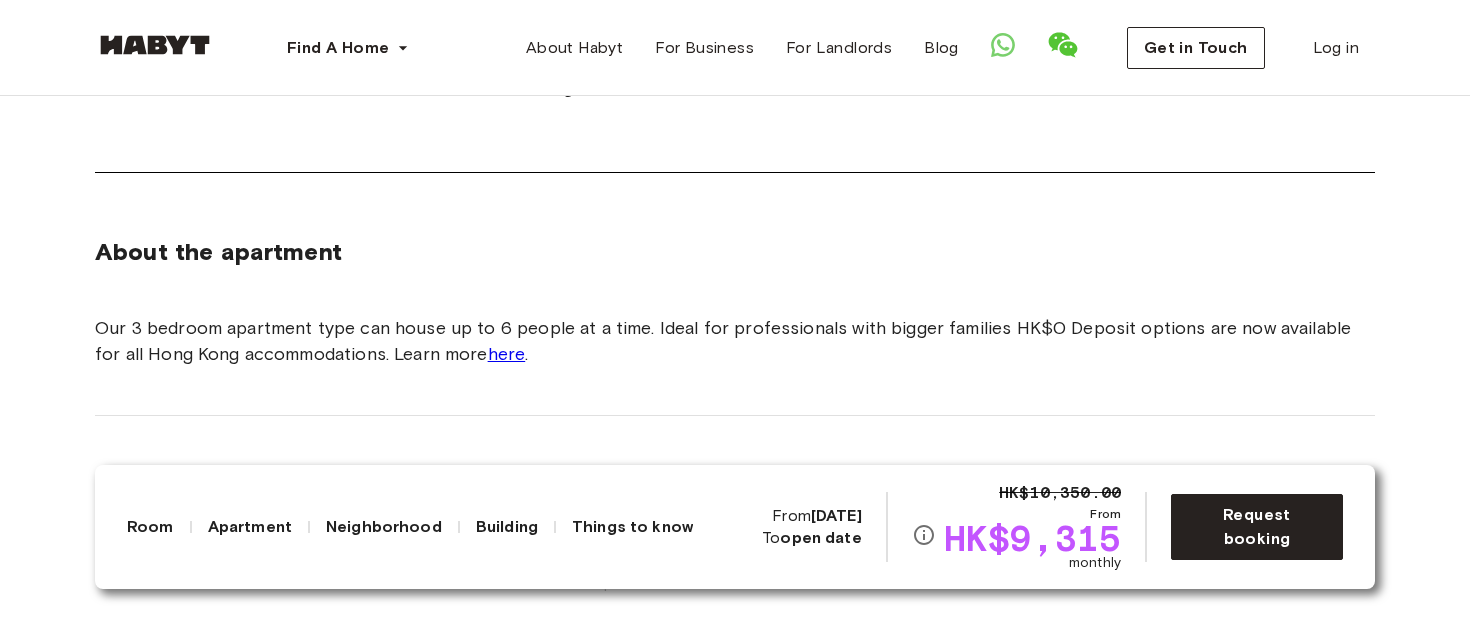 scroll, scrollTop: 1008, scrollLeft: 0, axis: vertical 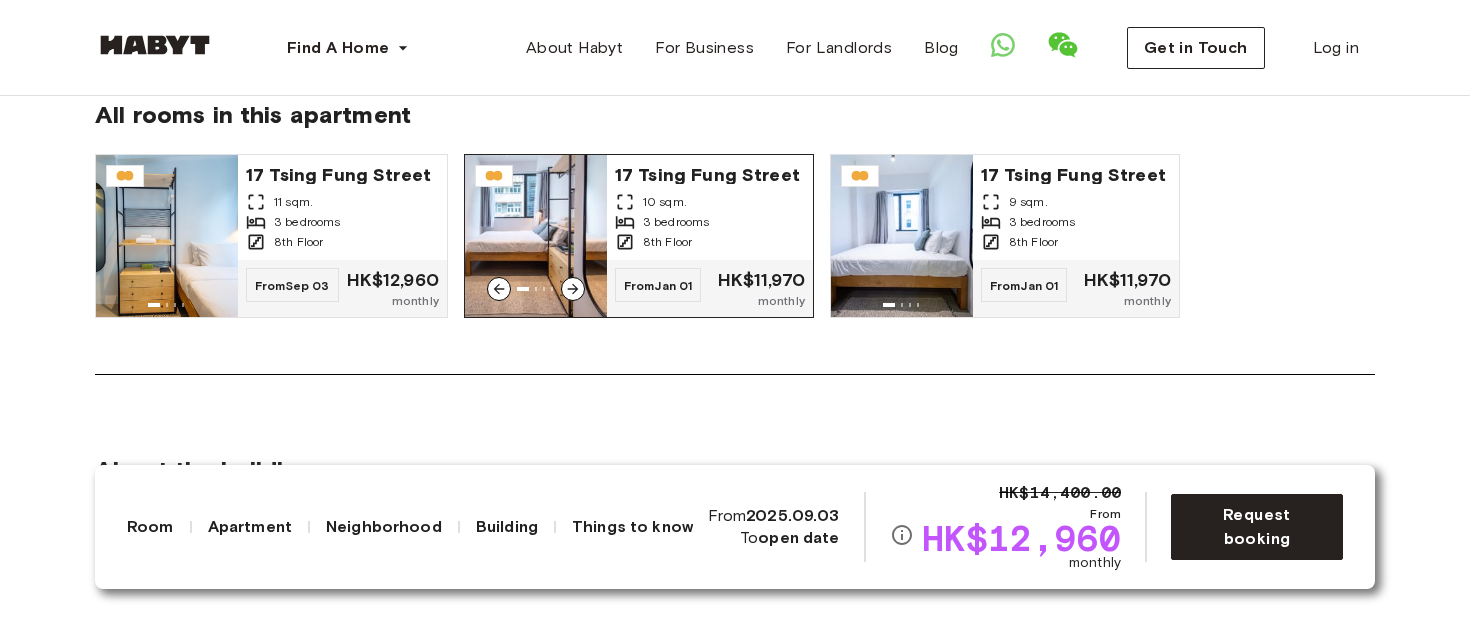 click 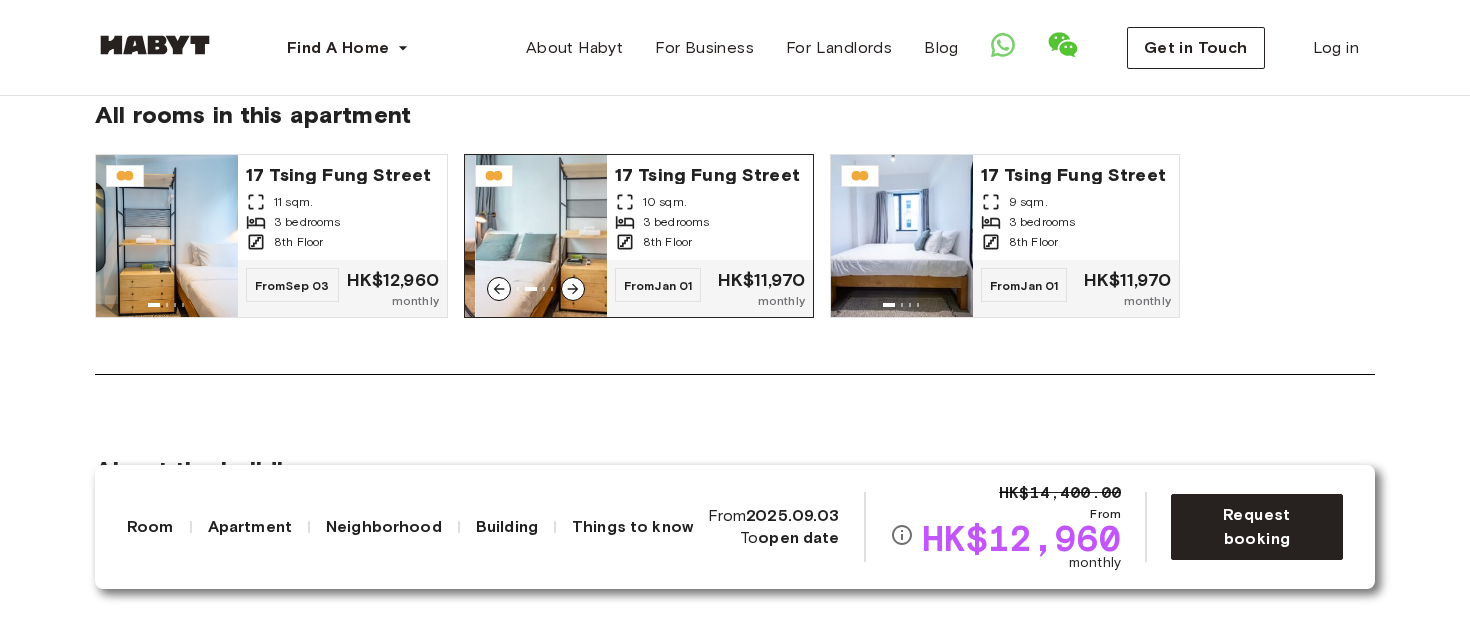 click 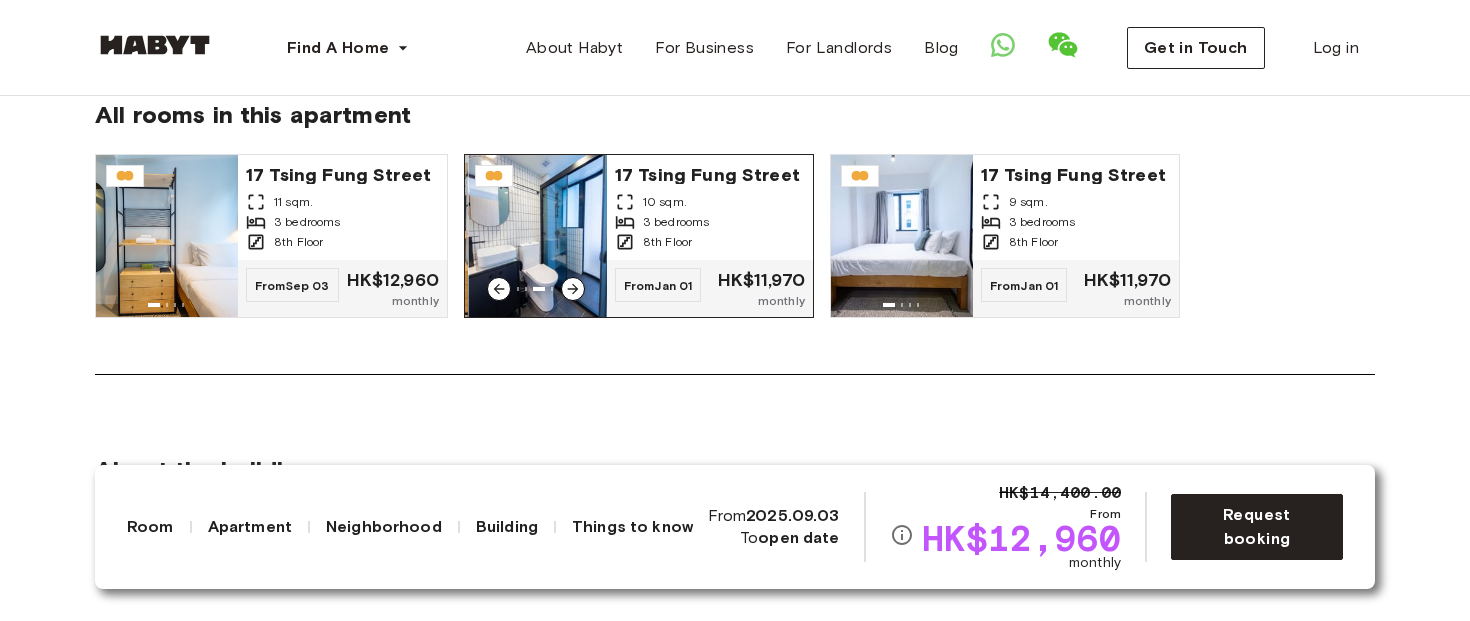 click 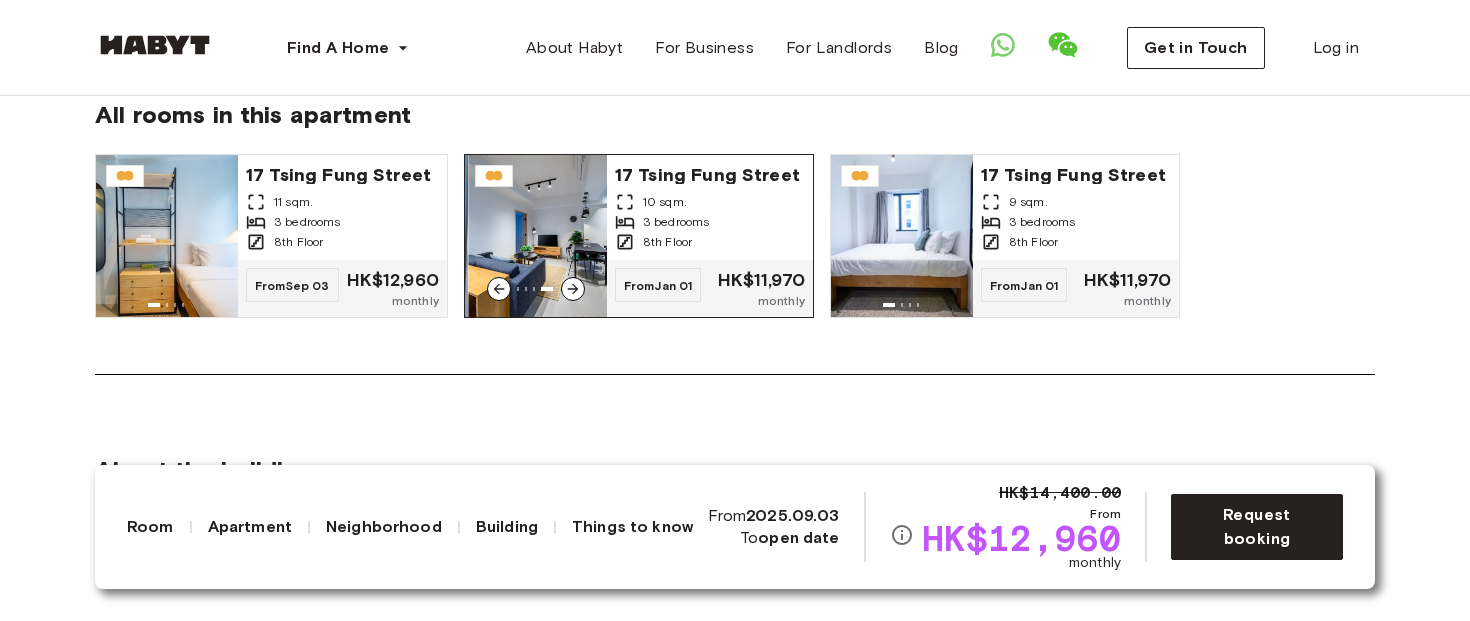 click 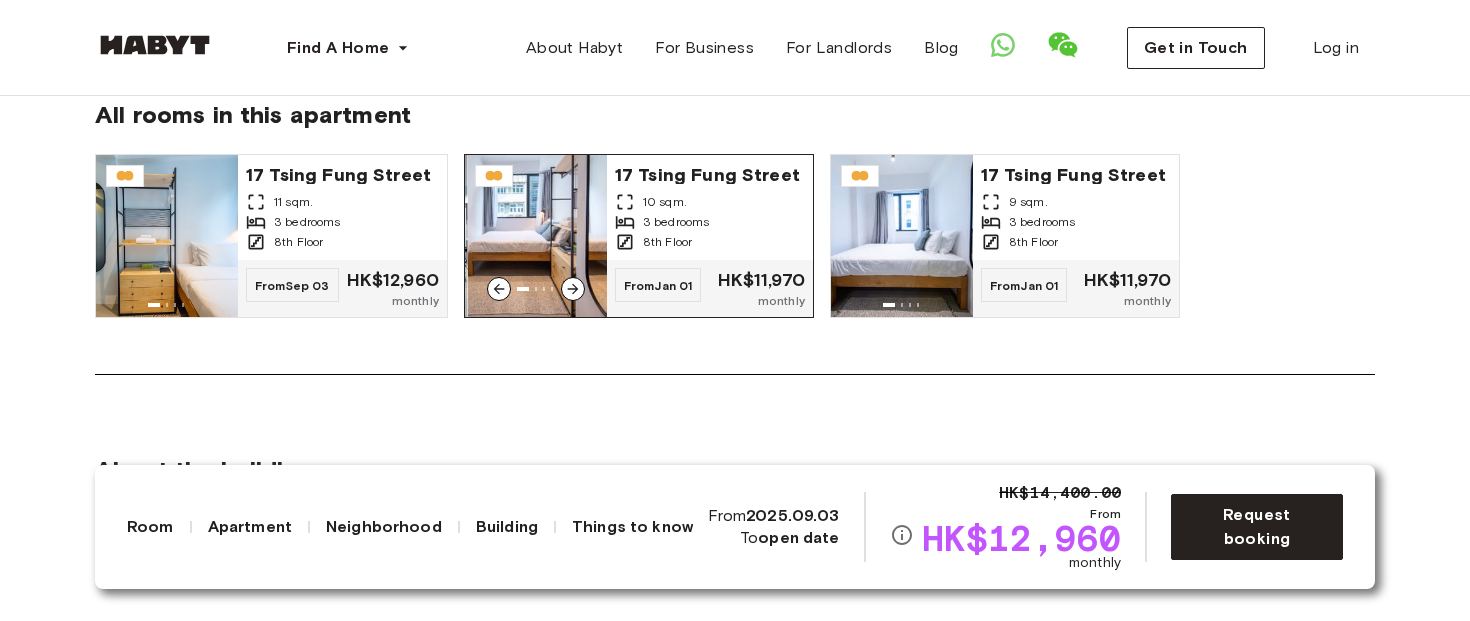 click 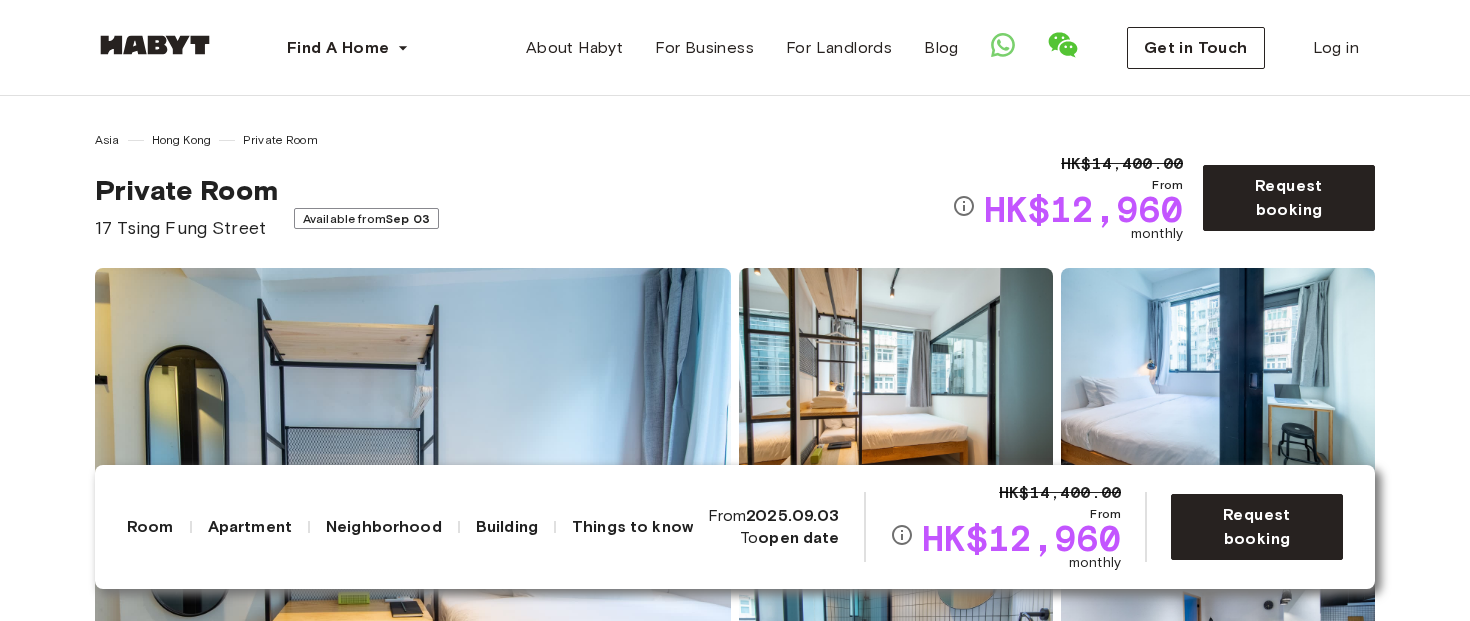 scroll, scrollTop: 1162, scrollLeft: 0, axis: vertical 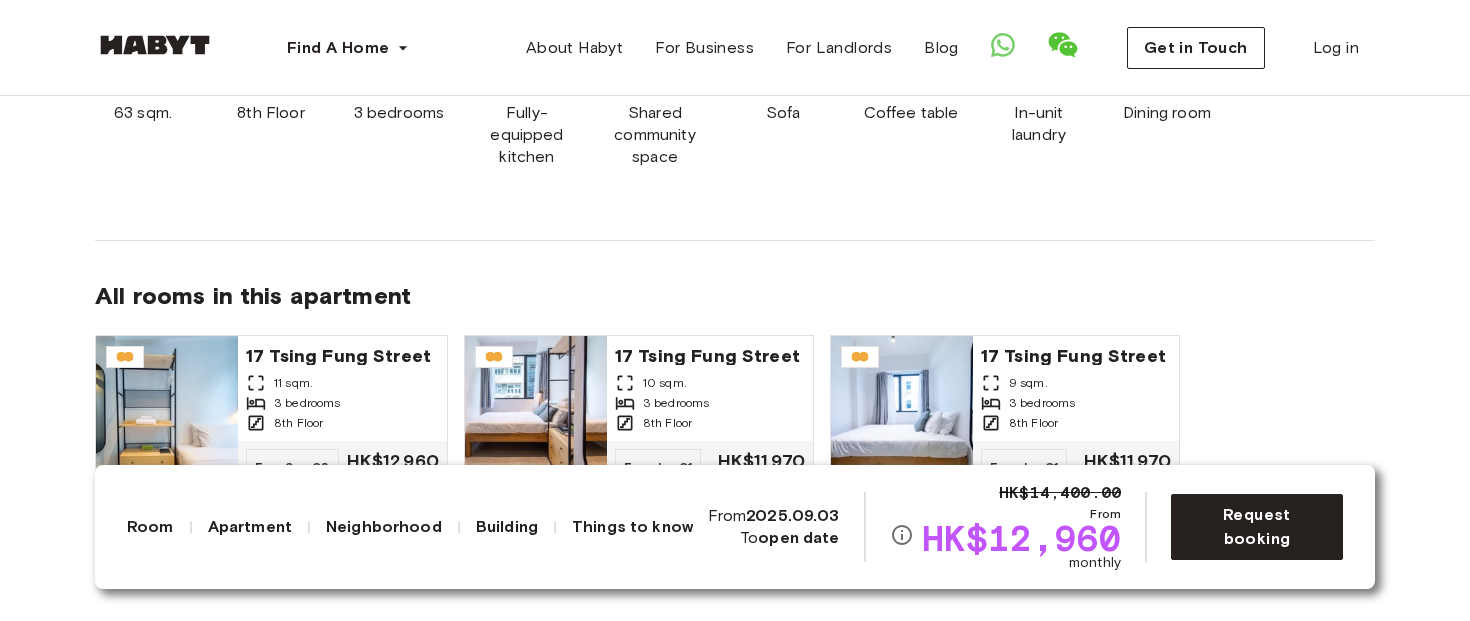 click at bounding box center (399, 78) 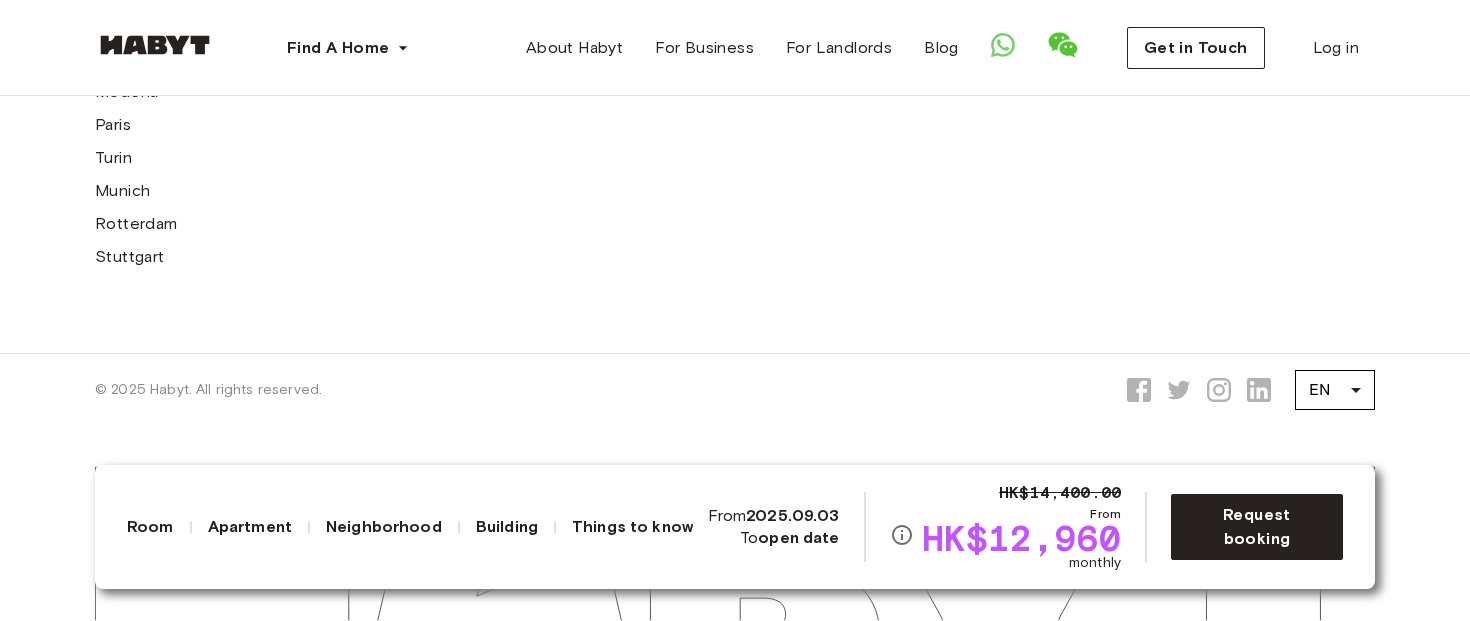 scroll, scrollTop: 6299, scrollLeft: 0, axis: vertical 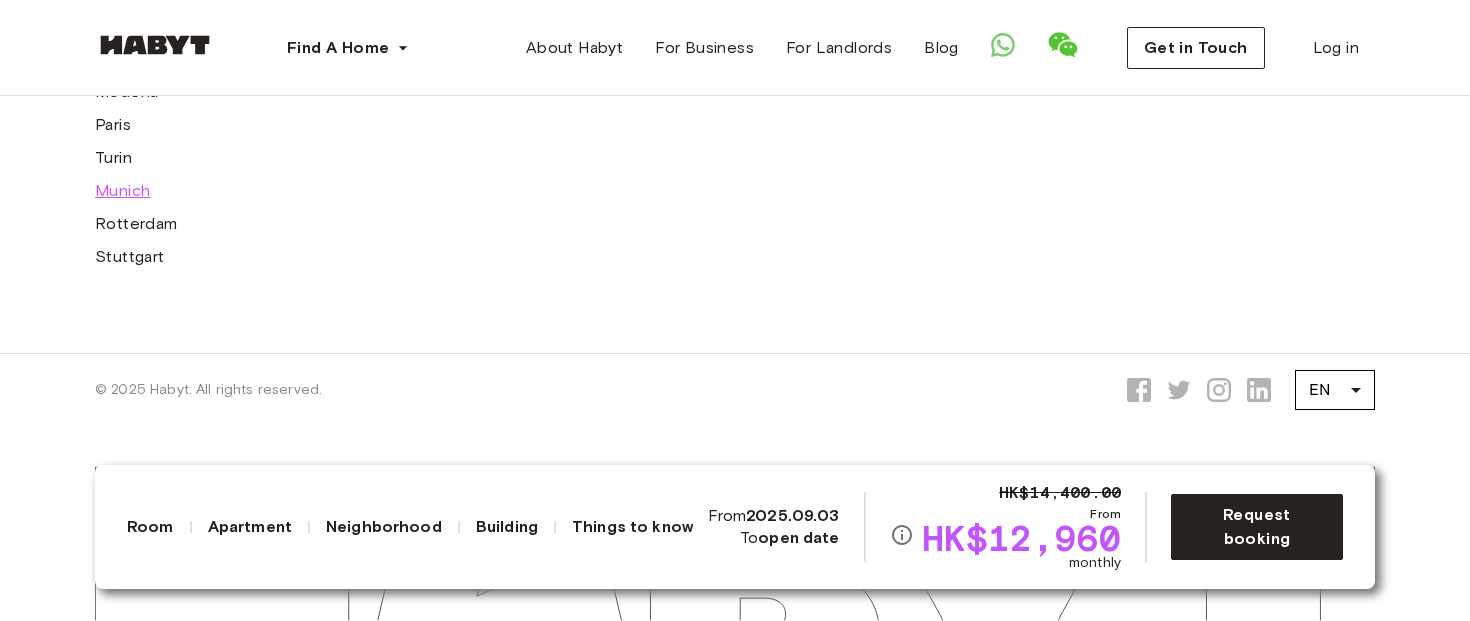click on "Munich" at bounding box center [122, 191] 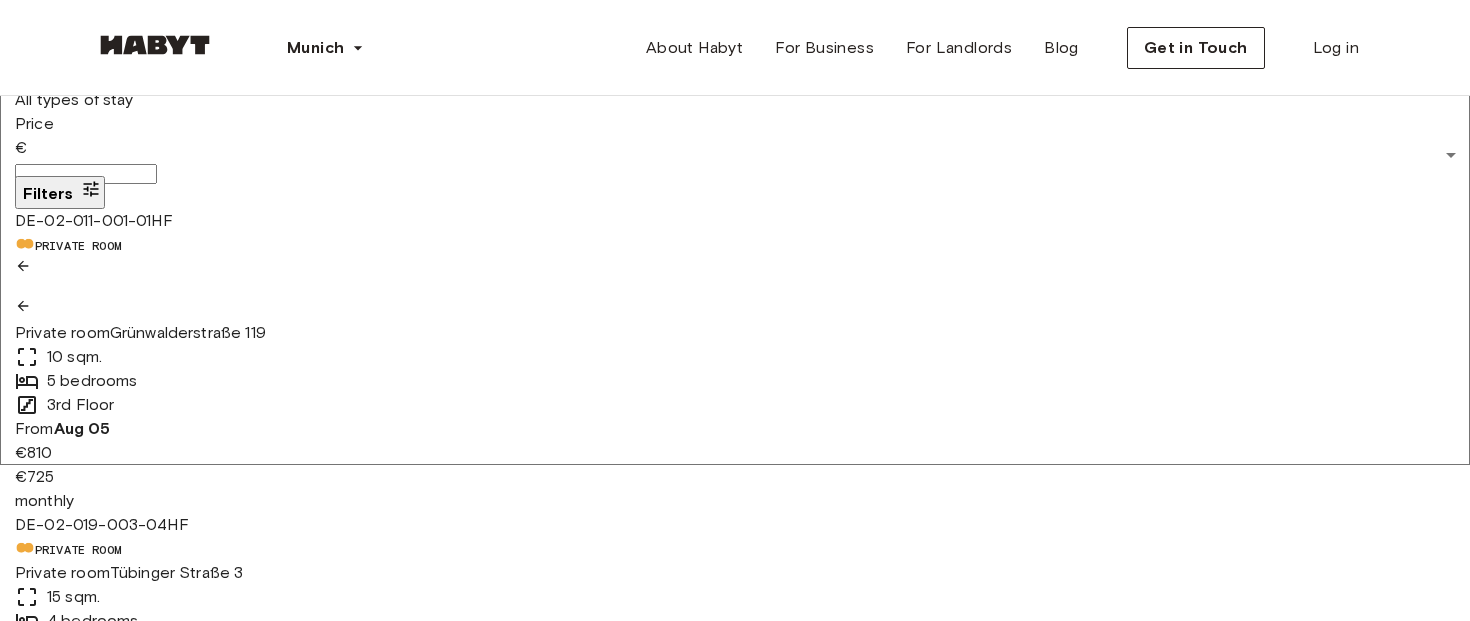 scroll, scrollTop: 161, scrollLeft: 0, axis: vertical 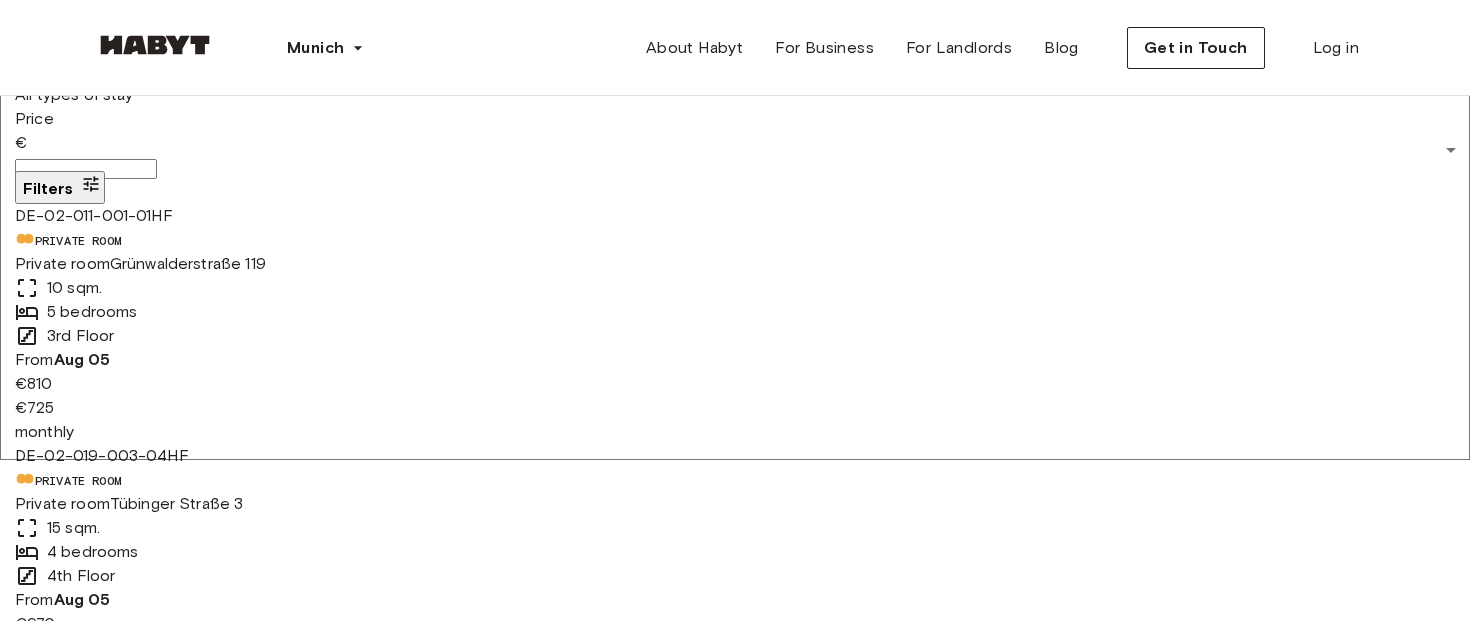 click 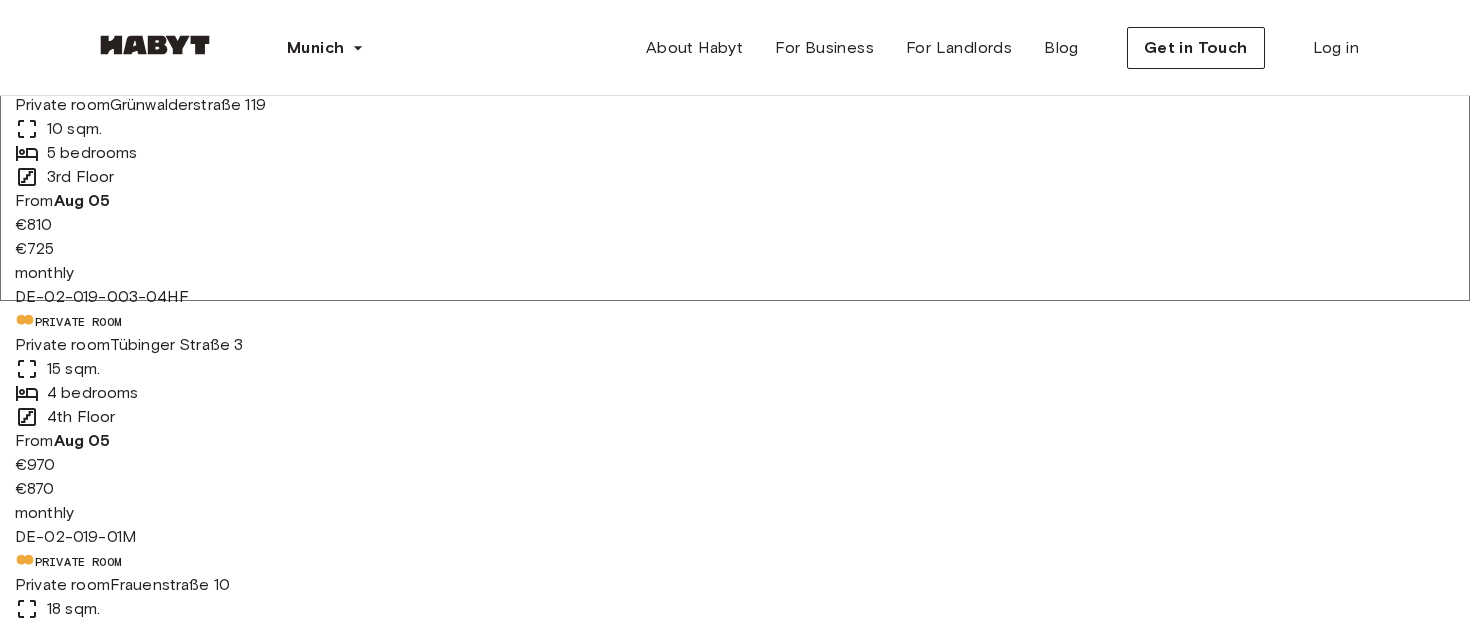 scroll, scrollTop: 332, scrollLeft: 0, axis: vertical 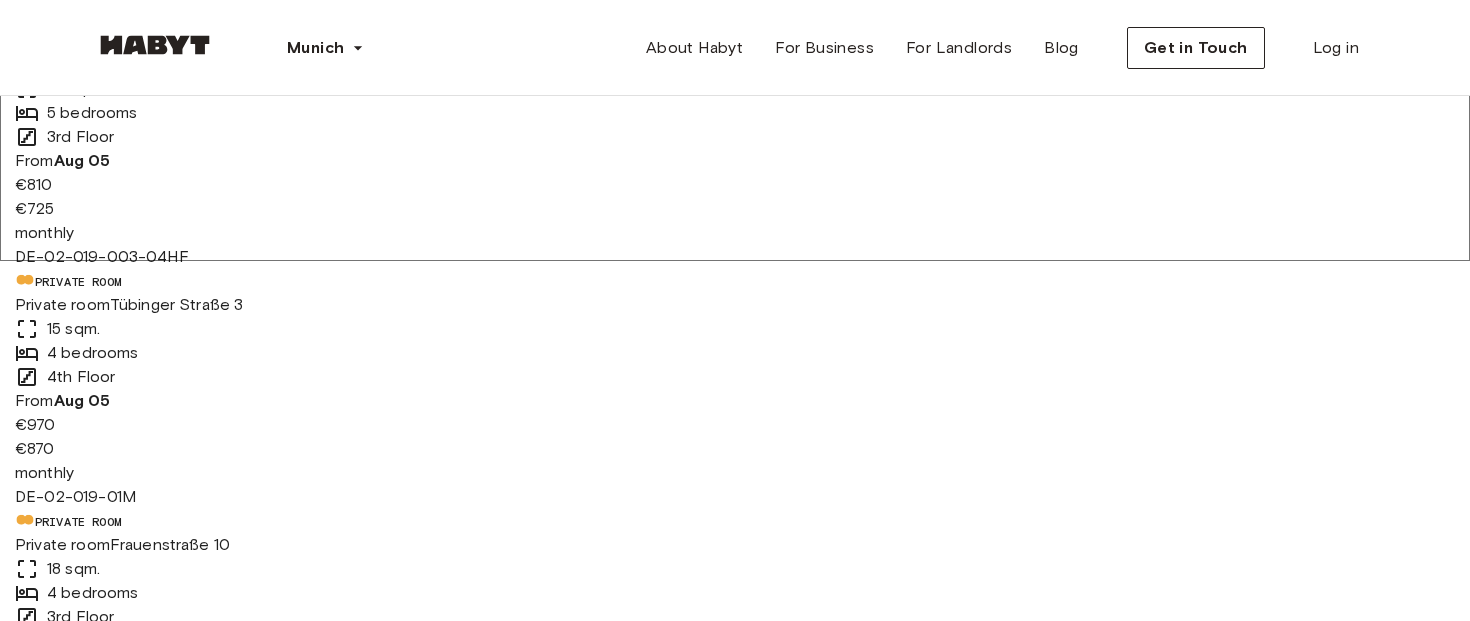 click on "9 listings" at bounding box center (452, 5128) 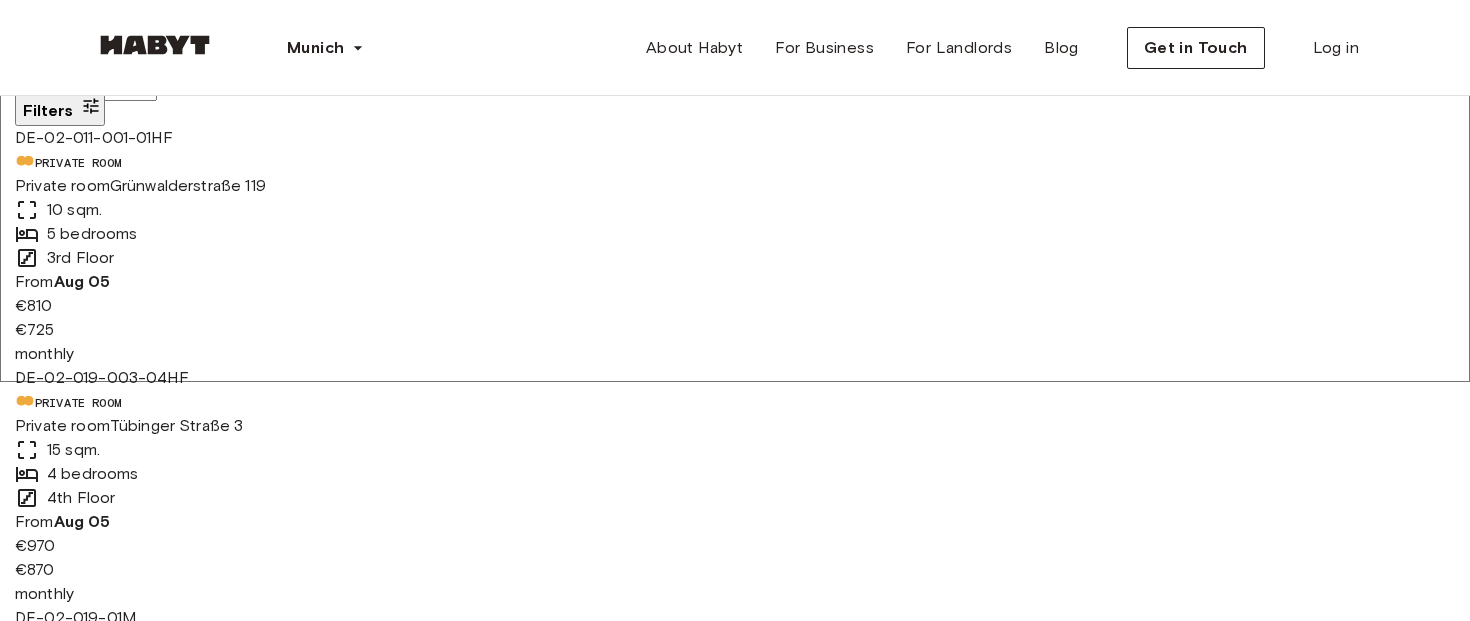 scroll, scrollTop: 238, scrollLeft: 0, axis: vertical 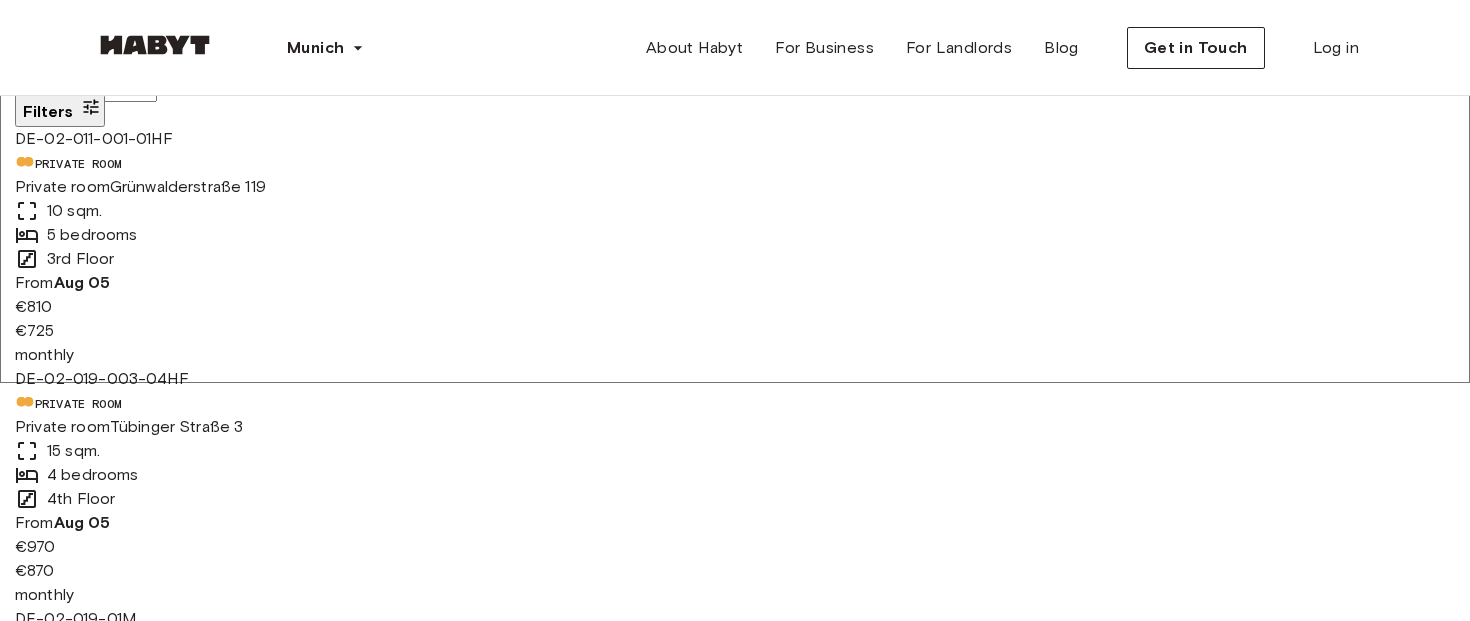 click on "4 listings" at bounding box center [263, 5094] 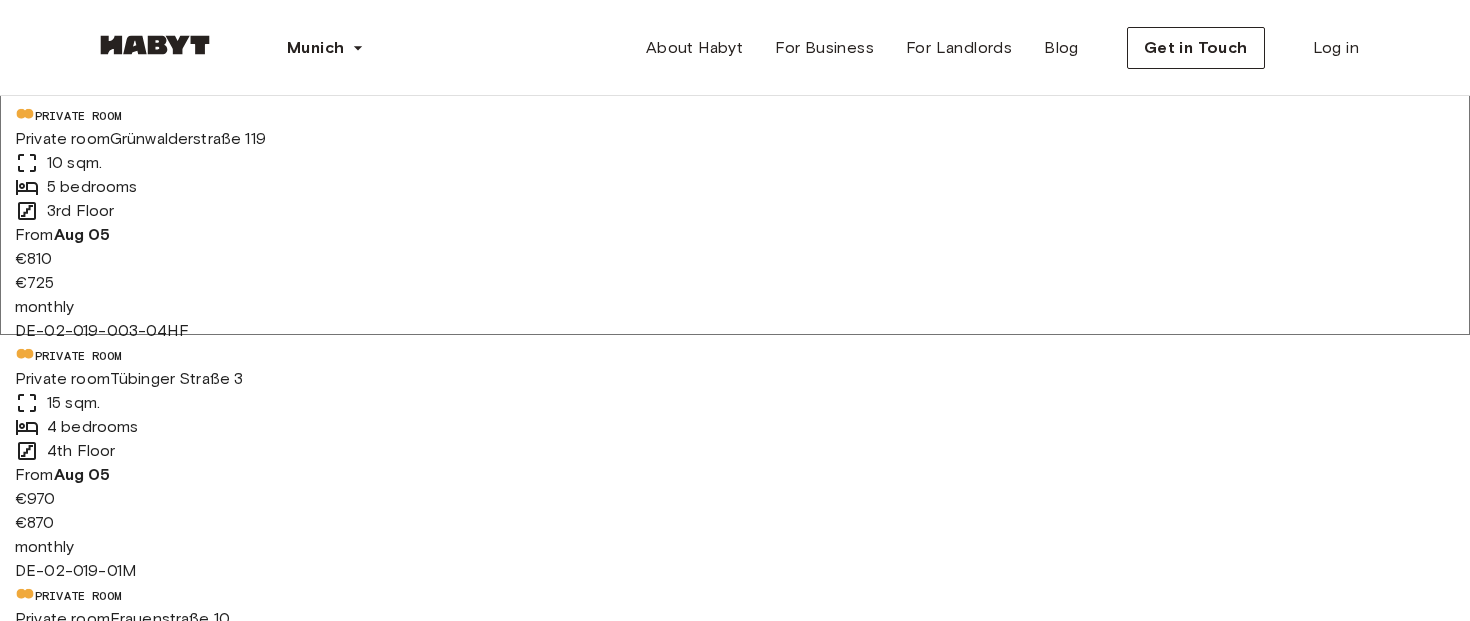 scroll, scrollTop: 288, scrollLeft: 0, axis: vertical 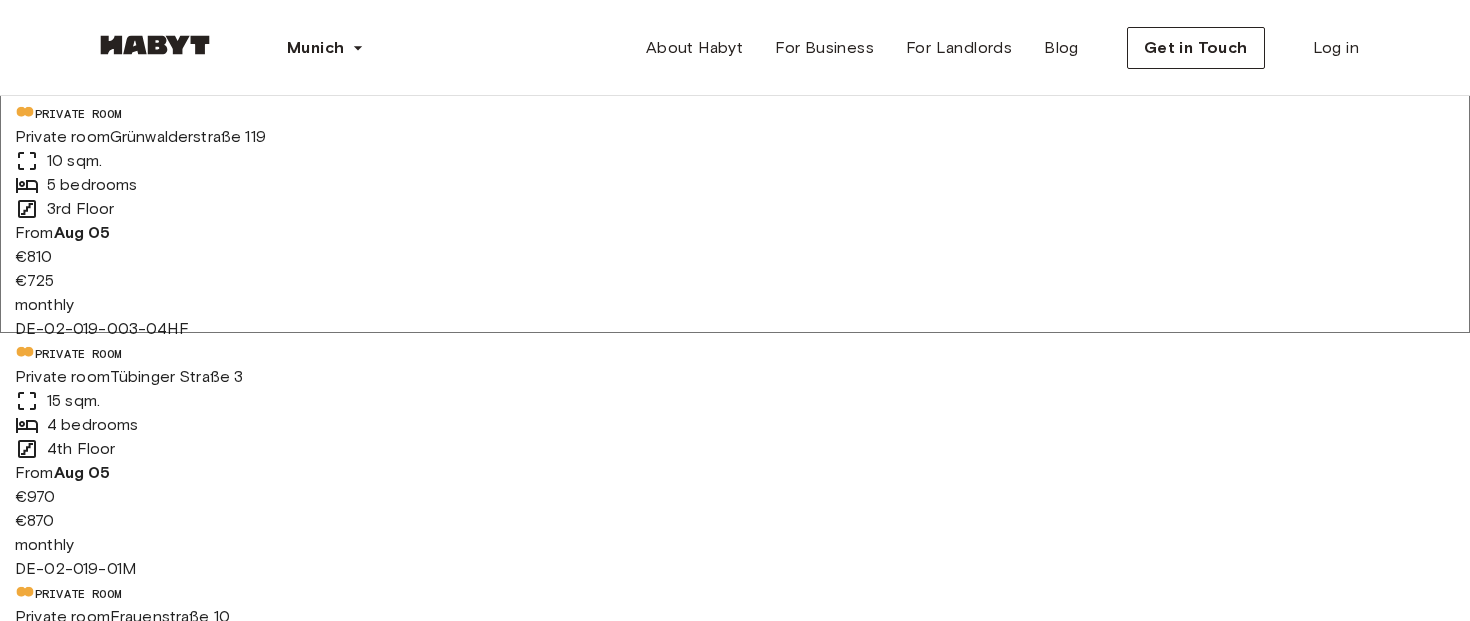 click on "8 listings" at bounding box center [435, 5218] 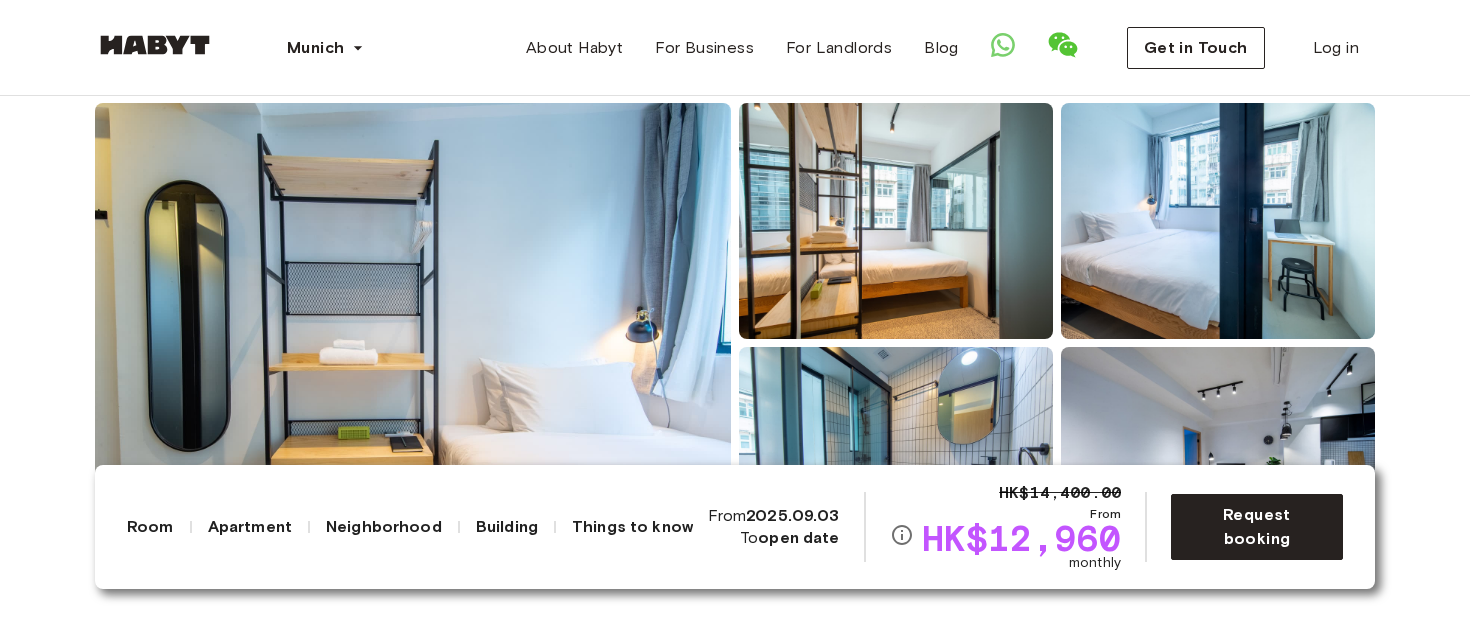 scroll, scrollTop: 166, scrollLeft: 0, axis: vertical 